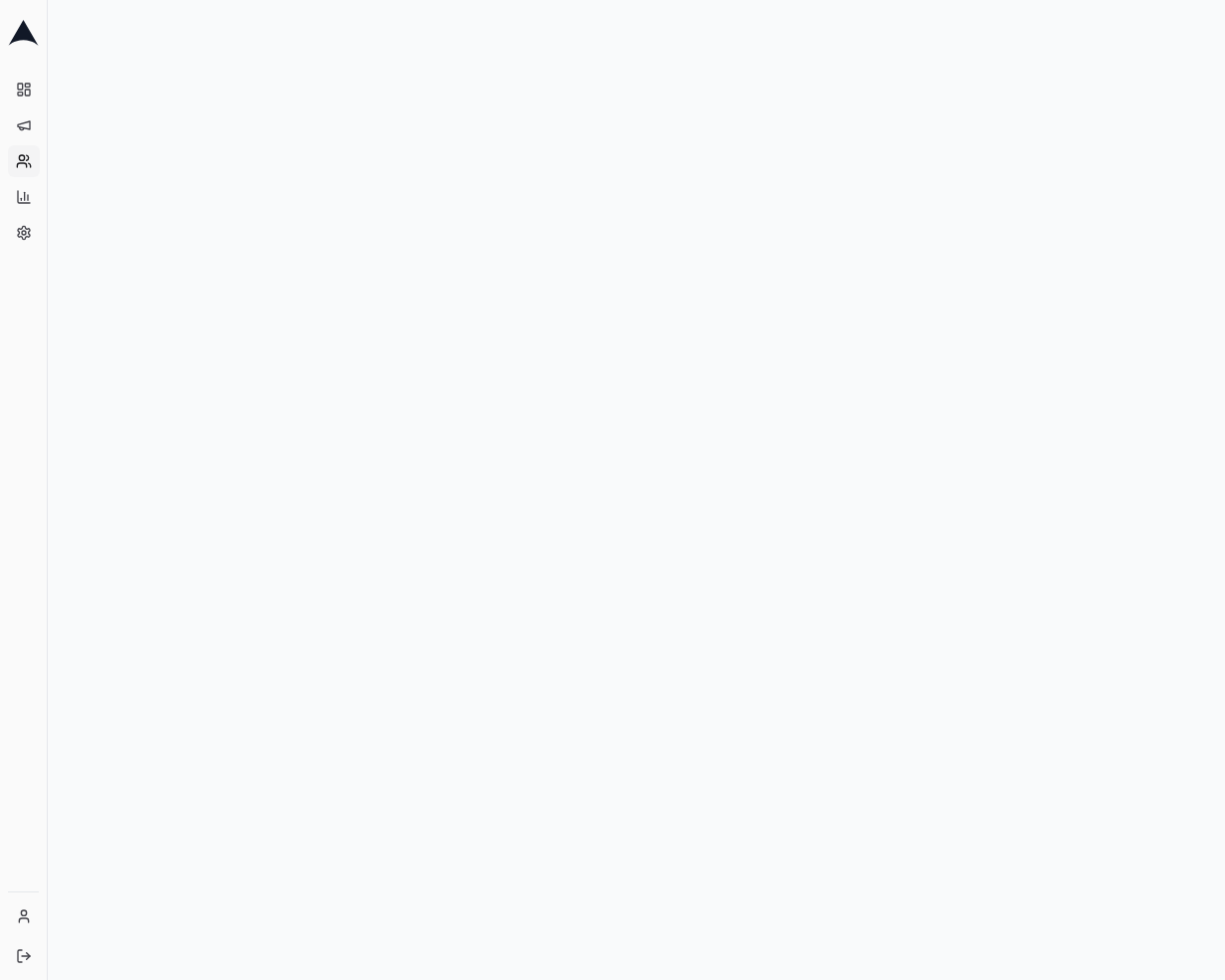 scroll, scrollTop: 0, scrollLeft: 0, axis: both 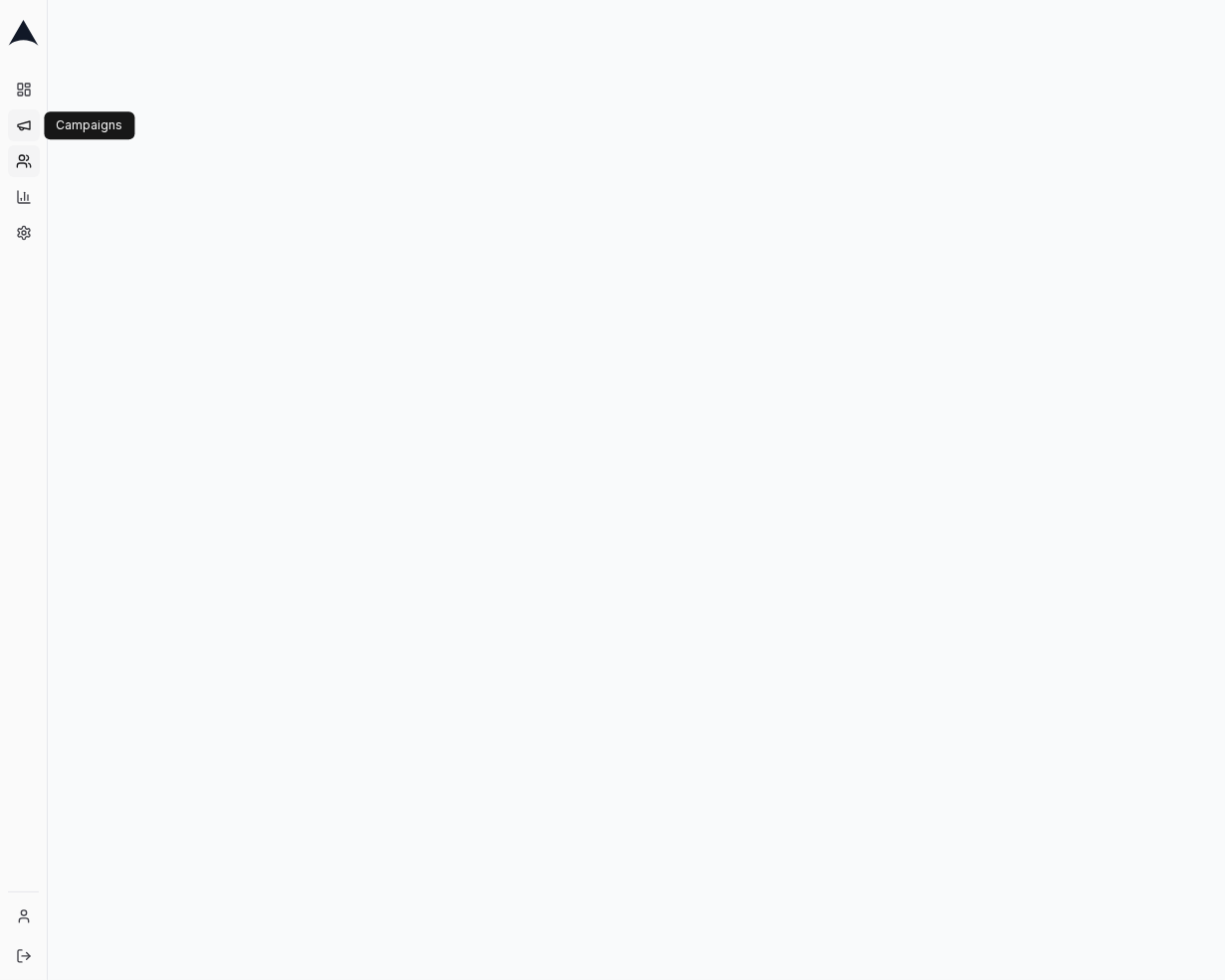 click 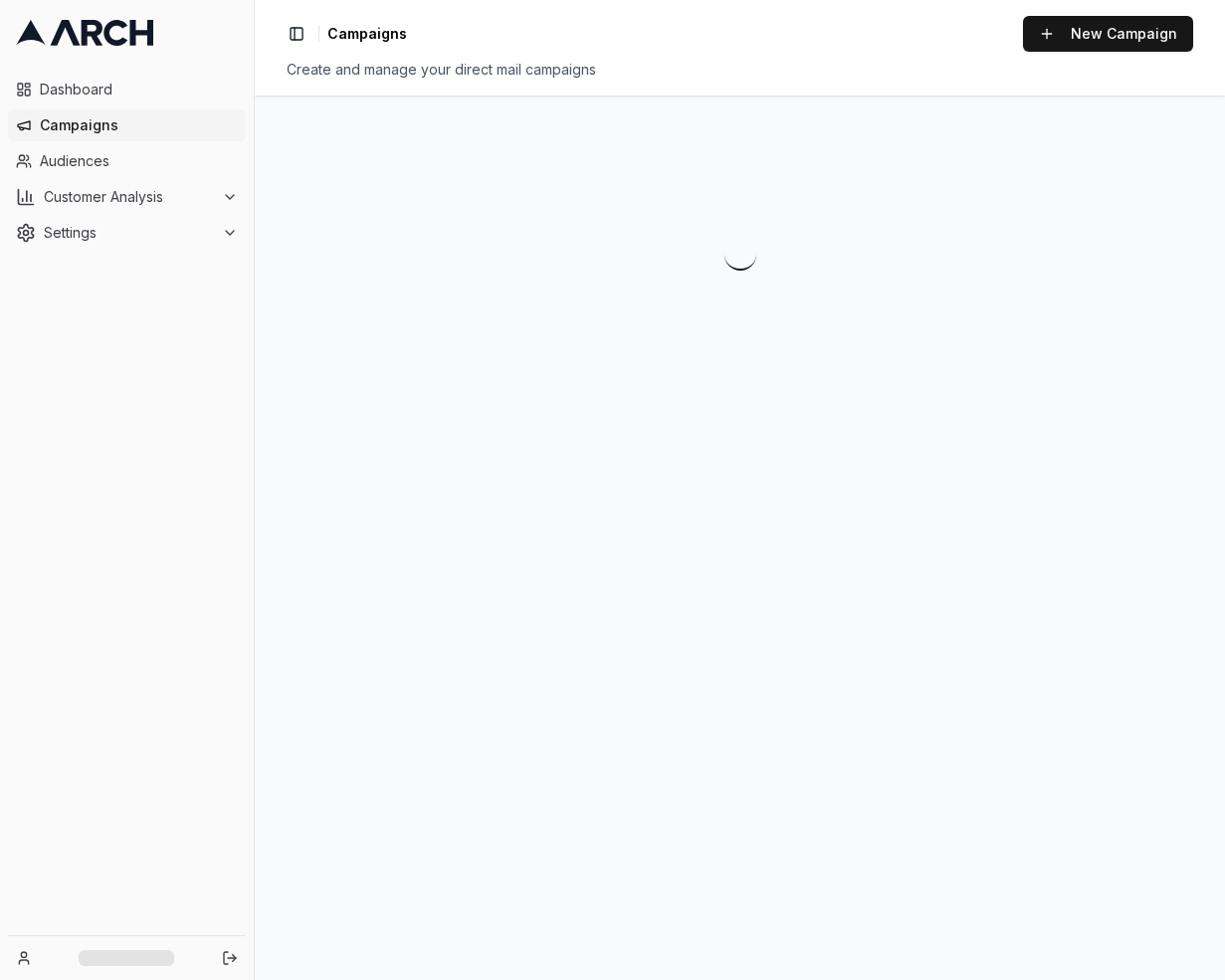 scroll, scrollTop: 0, scrollLeft: 0, axis: both 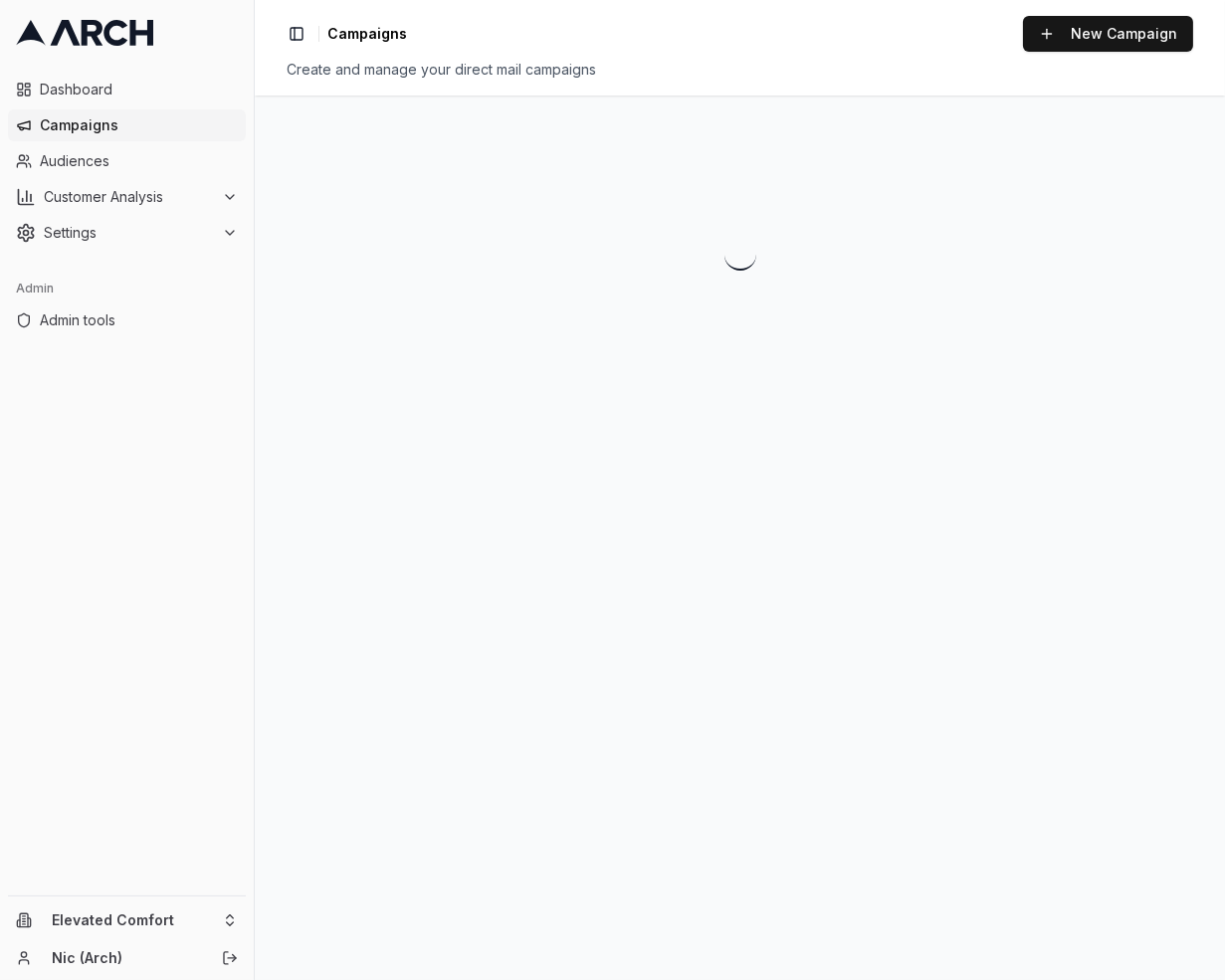 click on "Campaigns" at bounding box center [138, 125] 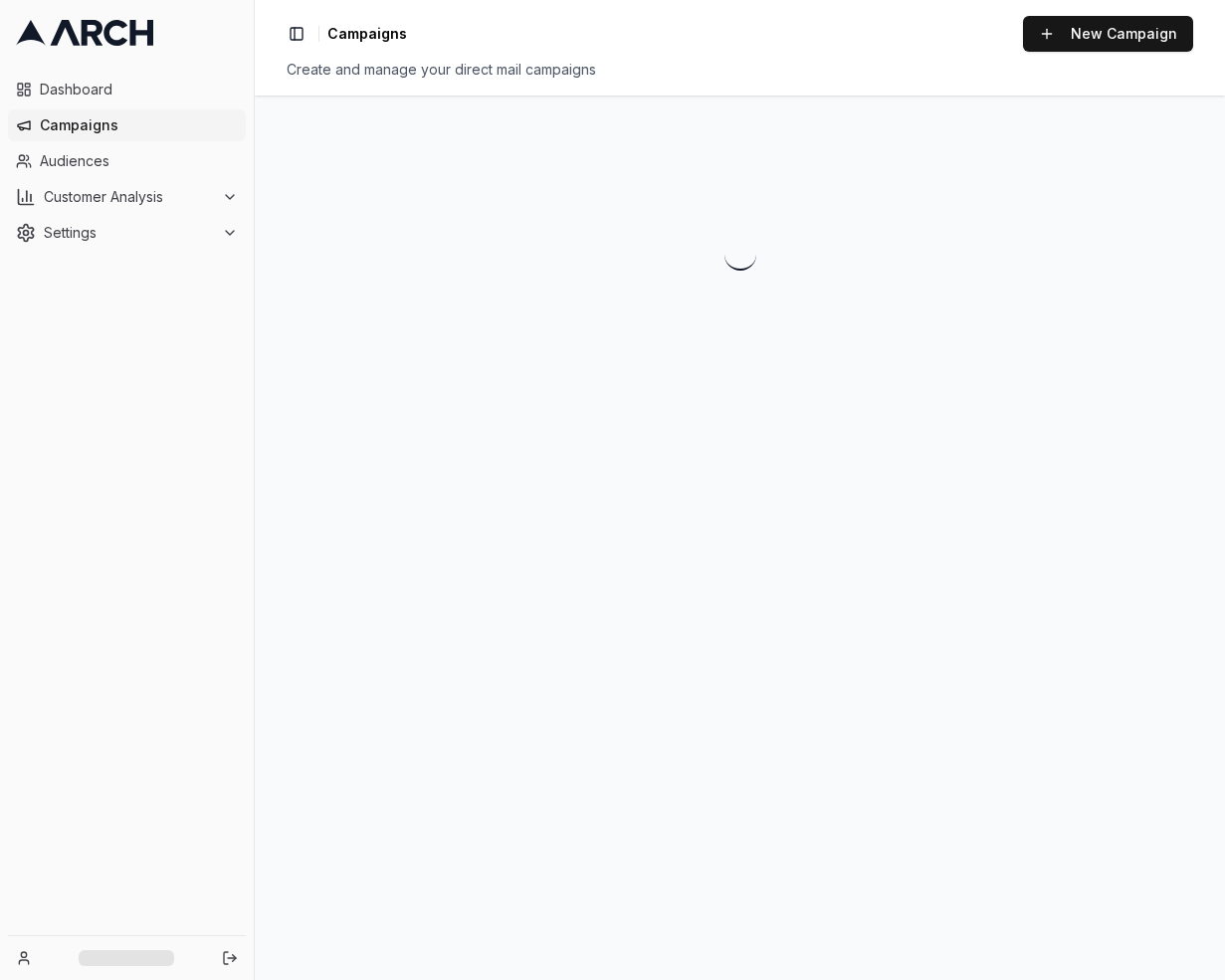 scroll, scrollTop: 0, scrollLeft: 0, axis: both 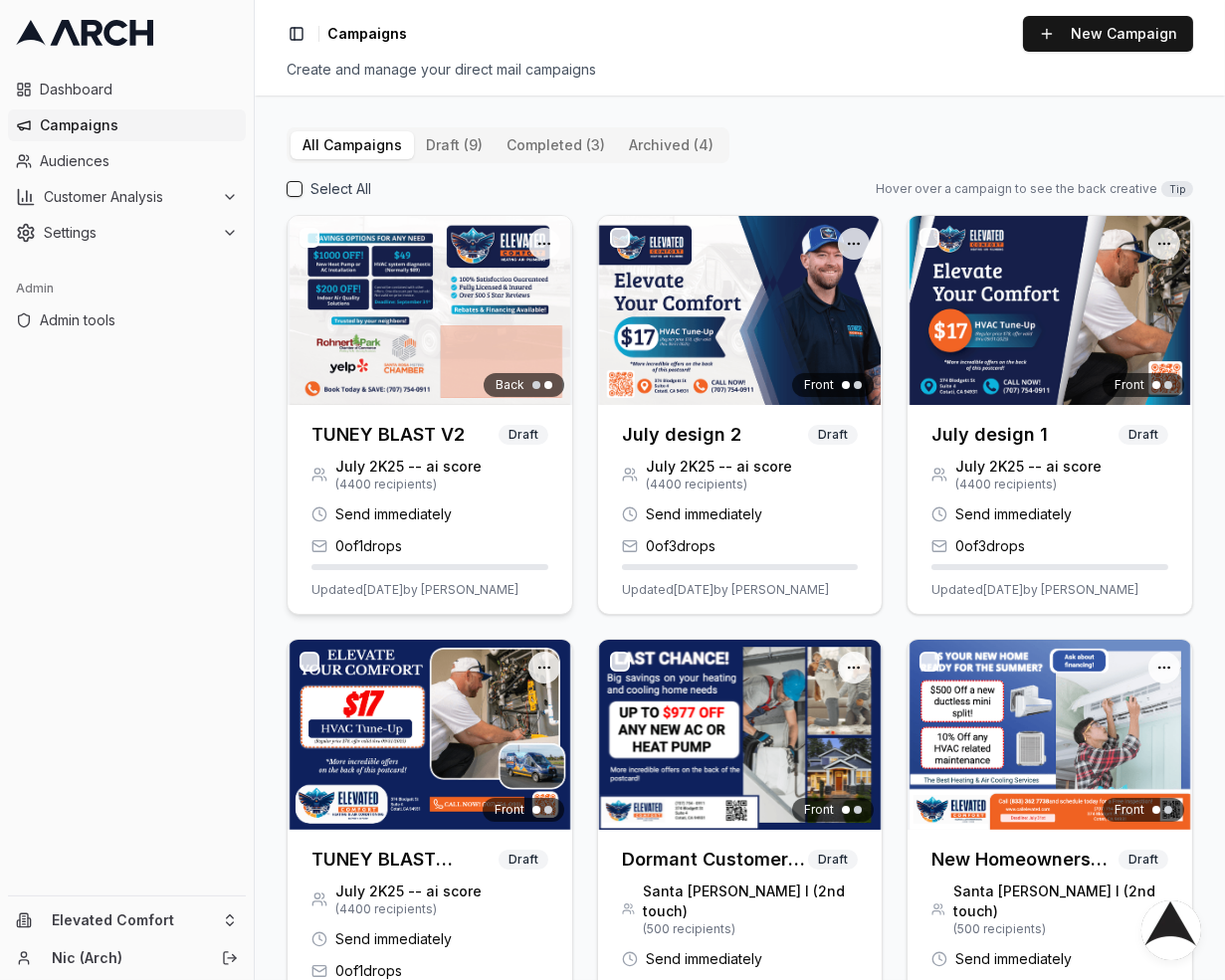 click at bounding box center [430, 310] 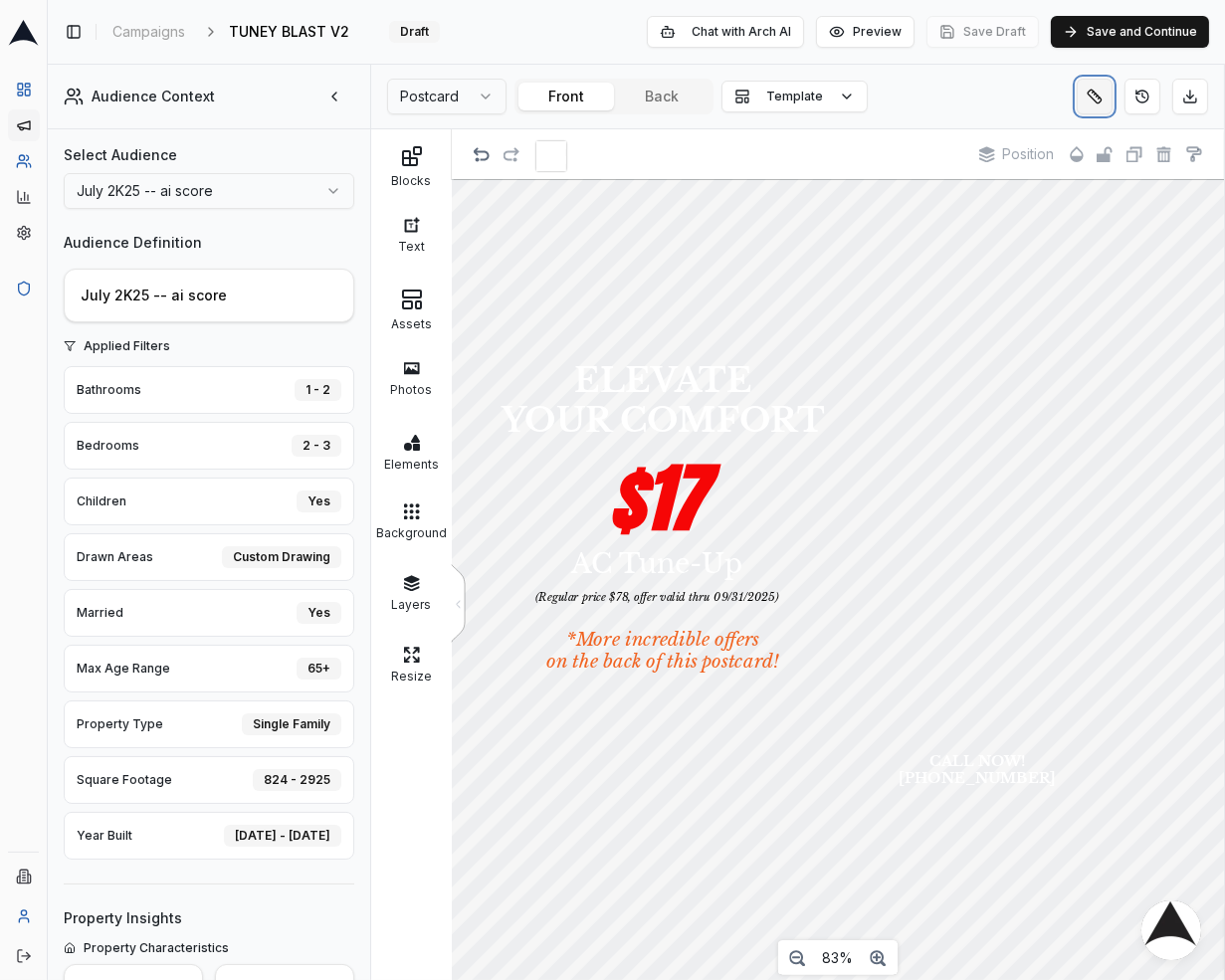 click at bounding box center [1095, 97] 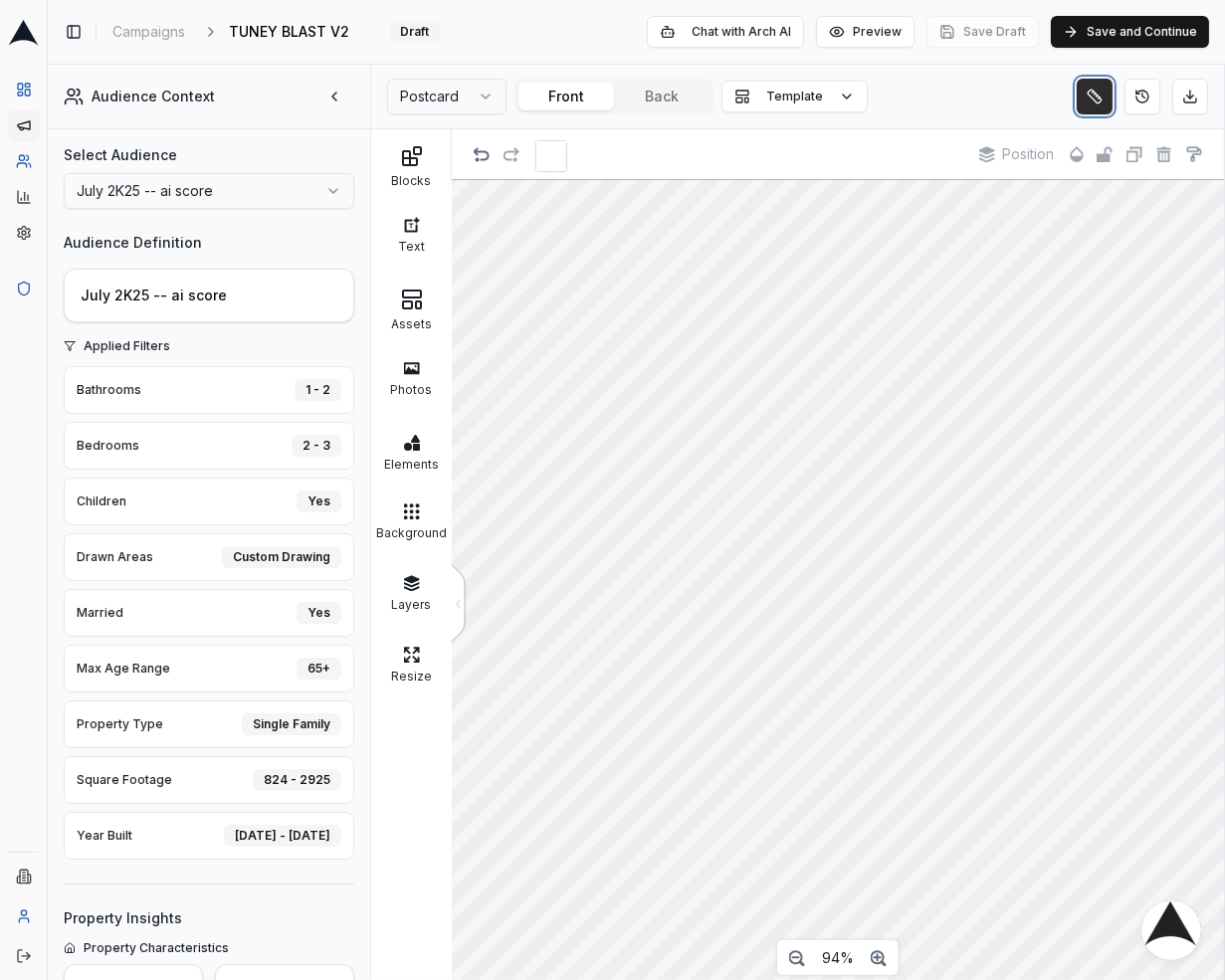 click at bounding box center (1095, 97) 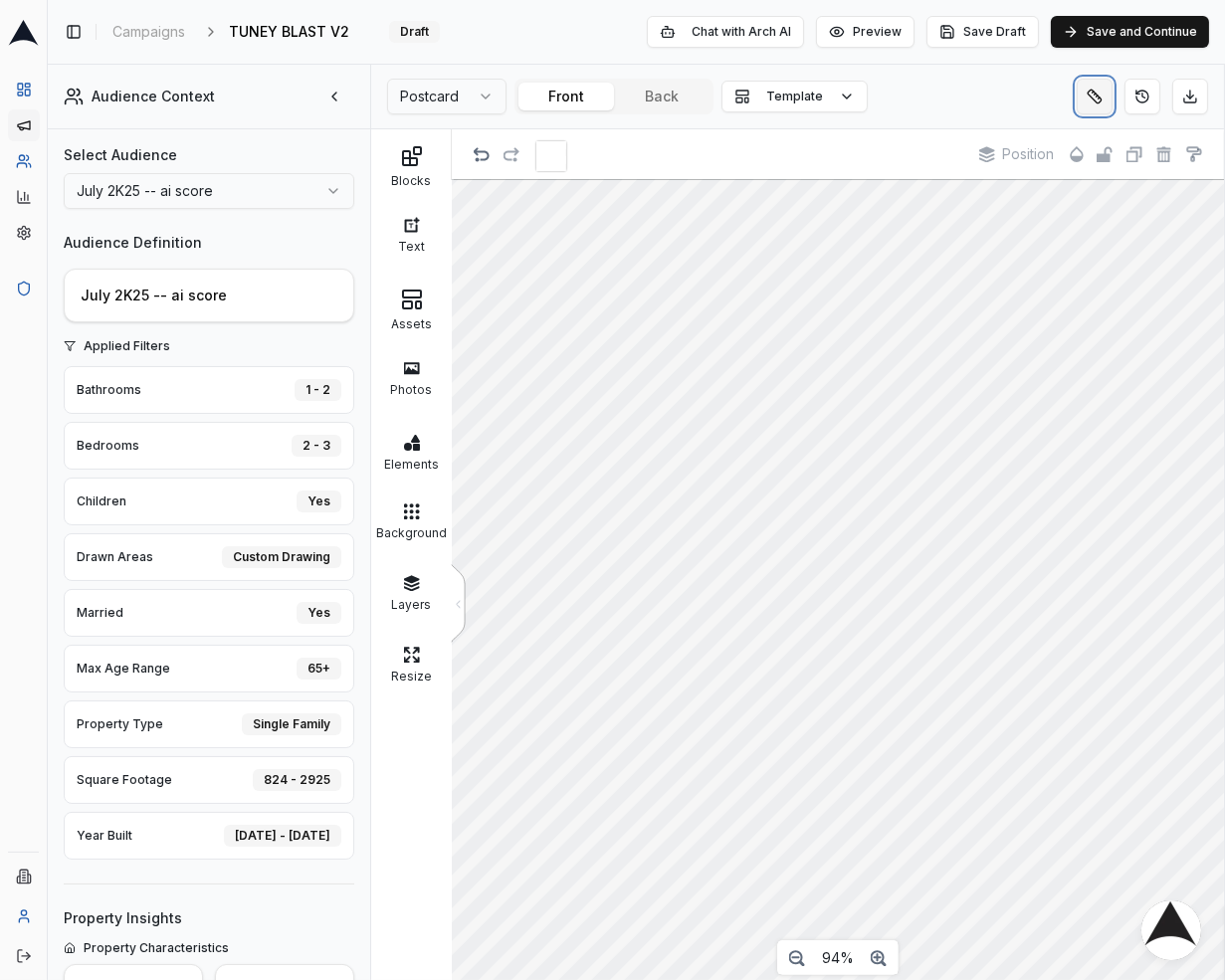 click at bounding box center [1095, 97] 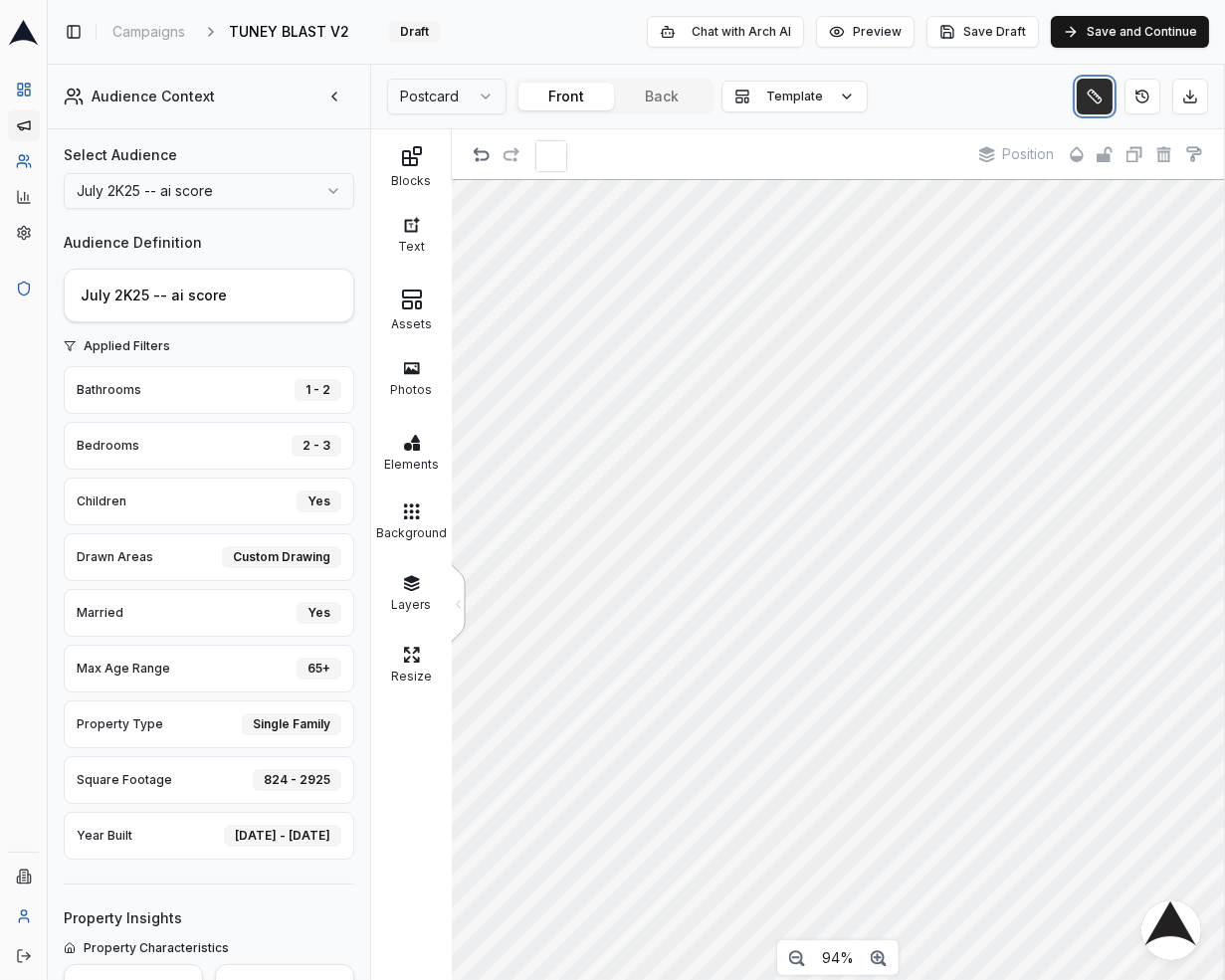 click at bounding box center [1095, 97] 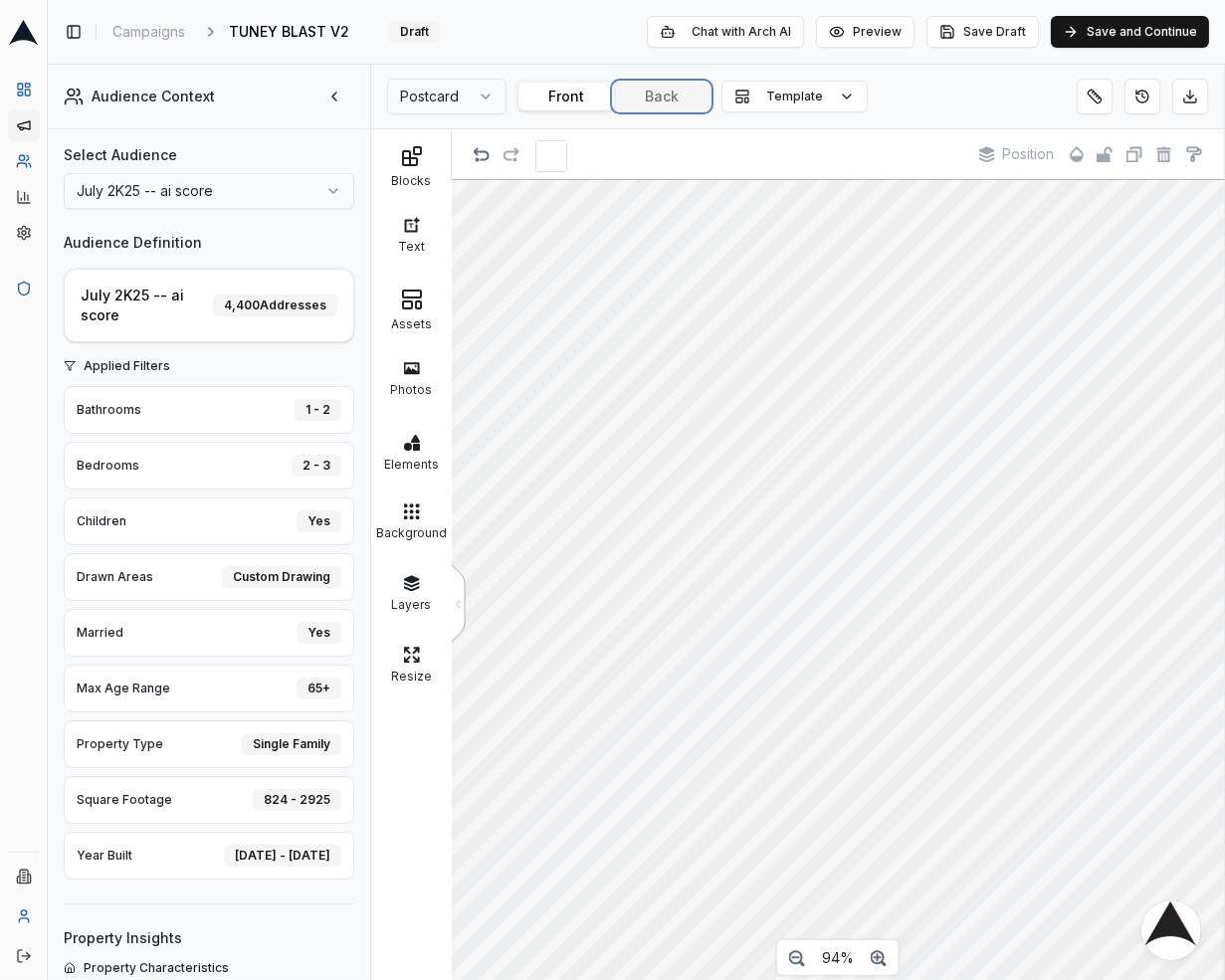 click on "Toggle Sidebar Campaigns TUNEY BLAST V2 Edit Draft Chat with Arch AI Preview Save Draft Save and Continue Audience Context Select Audience July 2K25 -- ai score Audience Definition July 2K25 -- ai score 4,400  Addresses Applied Filters Bathrooms 1 - 2 Bedrooms 2 - 3 Children Yes Drawn Areas Custom Drawing Married Yes Max Age Range 65+ Property Type Single Family Square Footage 824 - 2925 Year Built [DATE] - [DATE] Property Insights Property Characteristics Avg. Home Age [DEMOGRAPHIC_DATA] years Last HVAC Install [DATE] Avg. Home Size 1,500 sq ft Service History Overall Permit Activity (1yr) Overall Permit Activity (5yr) HVAC Permit Holders w/ 1yr Activity HVAC Permit Holders w/ 5yr Activity Non-HVAC Permit Holders w/ 1yr Activity Non-HVAC Permit Holders w/ 5yr Activity Demographics & Property Value Avg. Income Range Avg. Property Value Postcard Front Back Template Blocks Text Assets Photos Elements Background Layers Resize < Position 94% Chat with Arch AI" at bounding box center (636, 490) 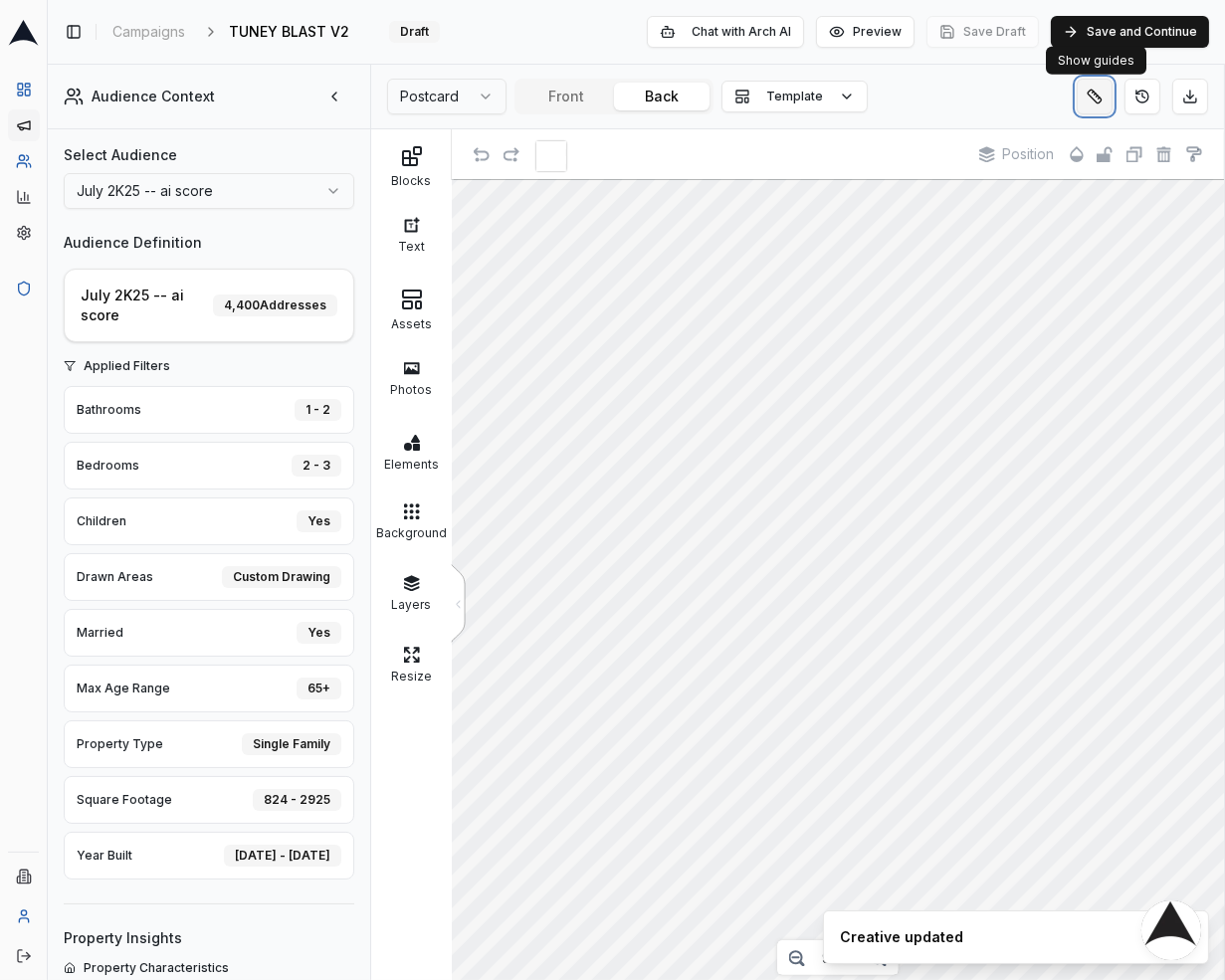 click at bounding box center [1095, 97] 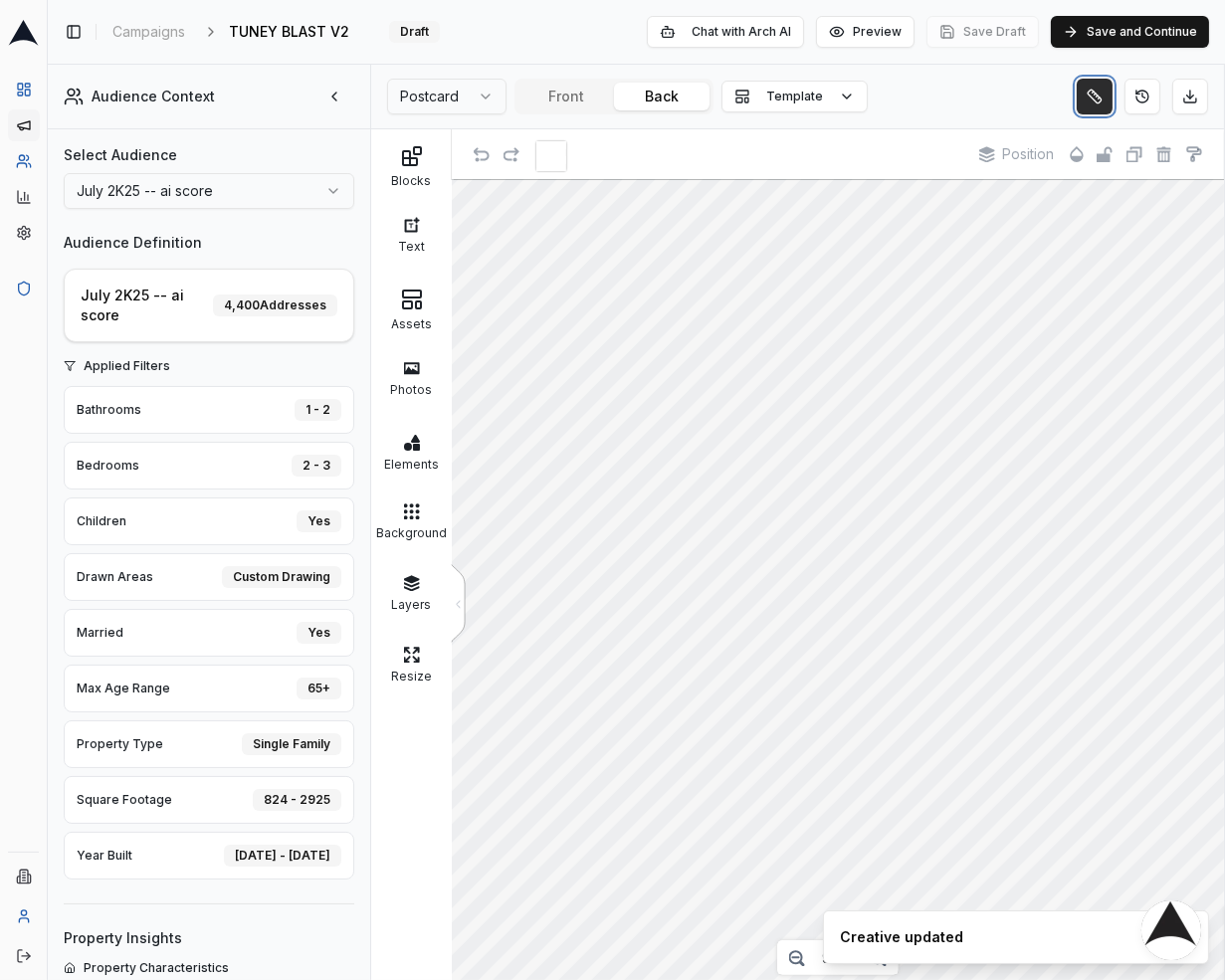 click at bounding box center (1095, 97) 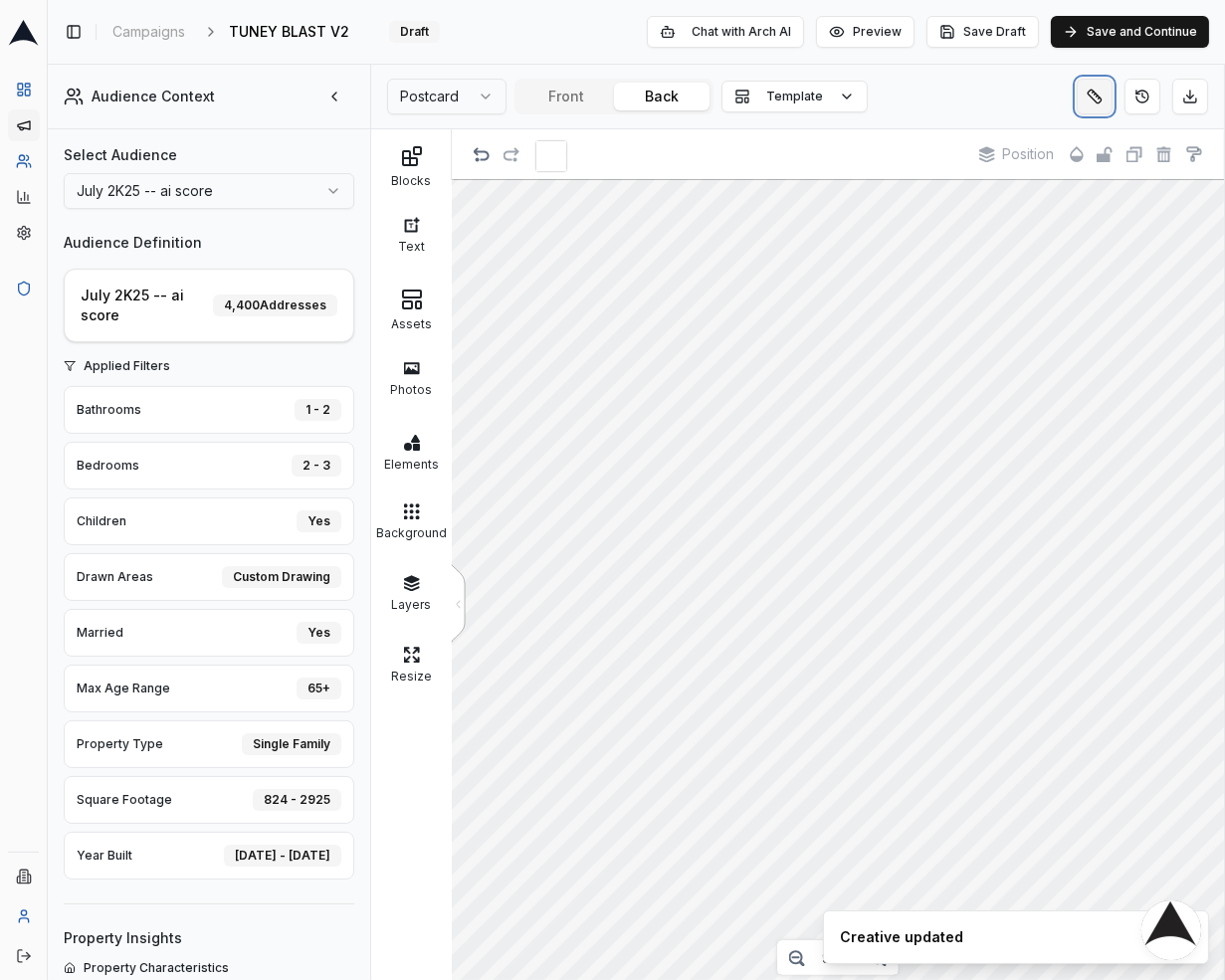 click at bounding box center [1095, 97] 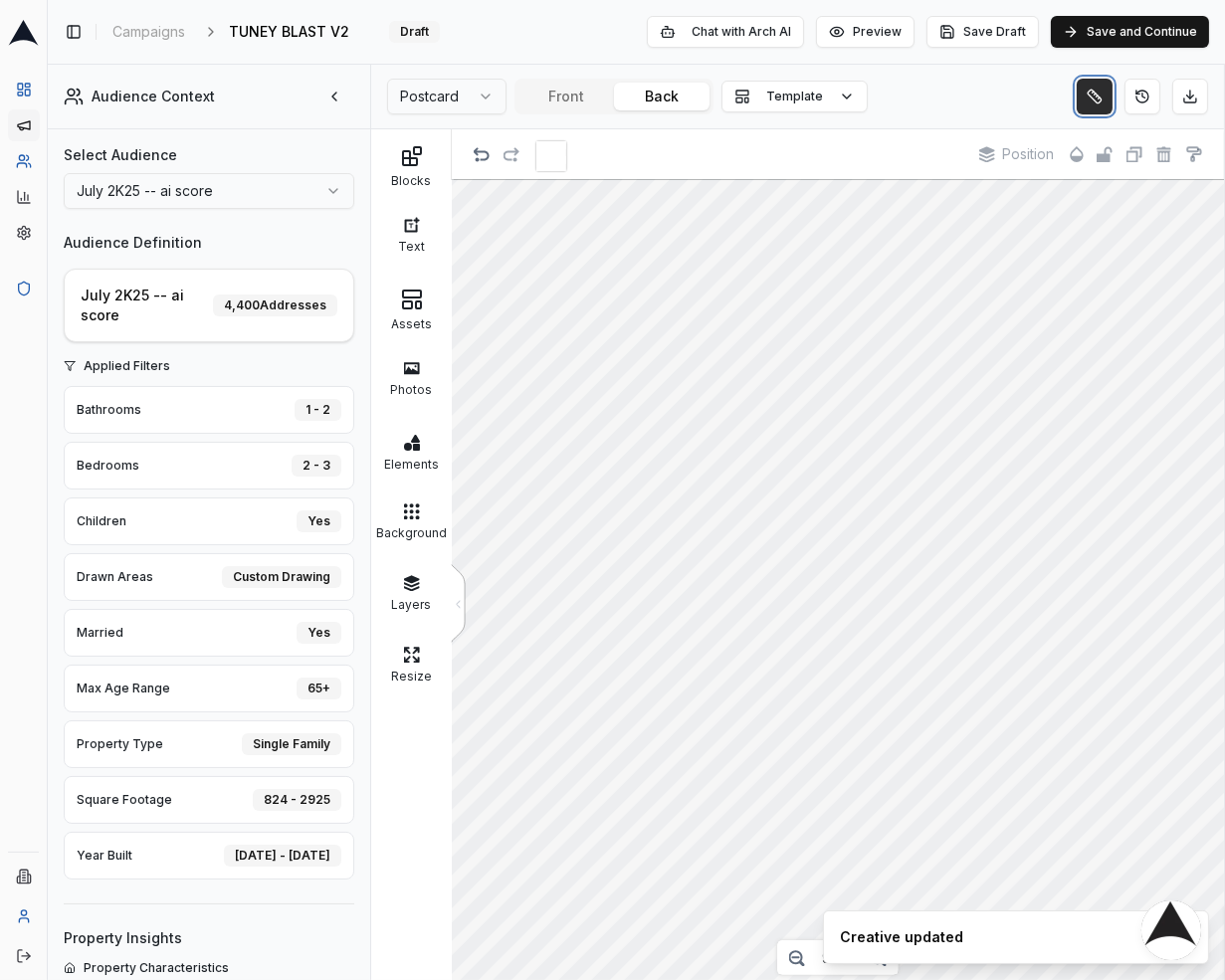 click at bounding box center (1095, 97) 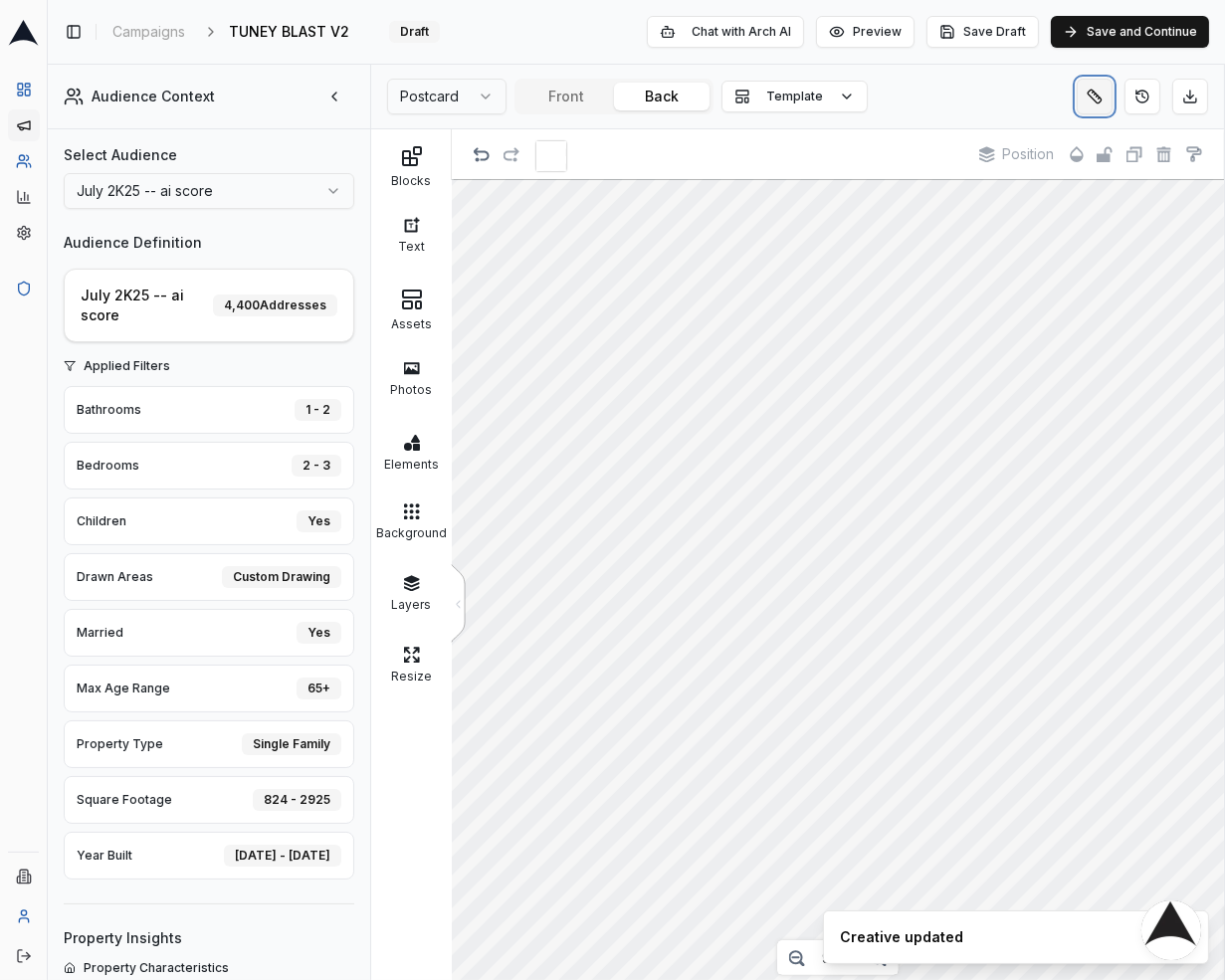 click at bounding box center [1095, 97] 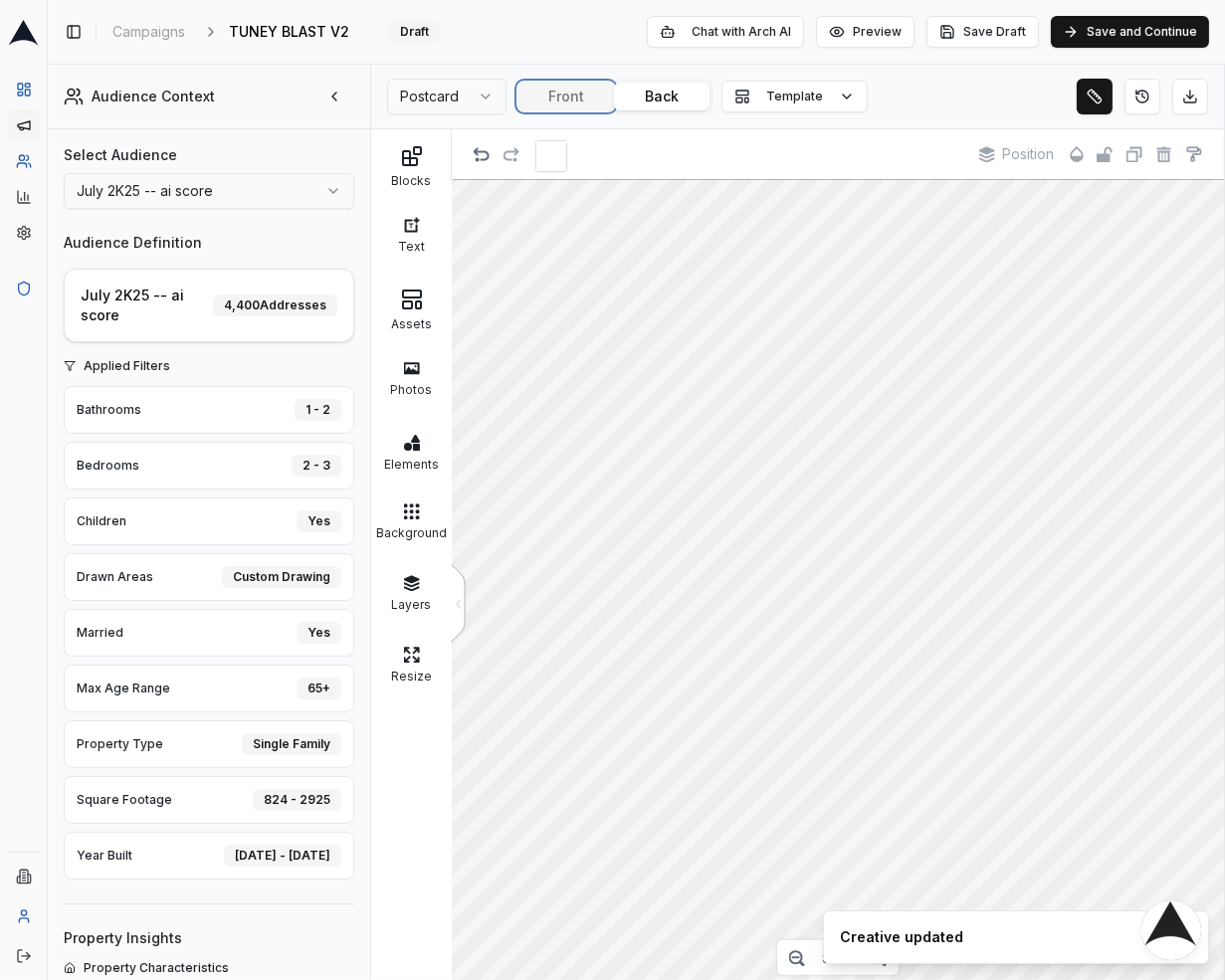 click on "Toggle Sidebar Campaigns TUNEY BLAST V2 Edit Draft Chat with Arch AI Preview Save Draft Save and Continue Audience Context Select Audience July 2K25 -- ai score Audience Definition July 2K25 -- ai score 4,400  Addresses Applied Filters Bathrooms 1 - 2 Bedrooms 2 - 3 Children Yes Drawn Areas Custom Drawing Married Yes Max Age Range 65+ Property Type Single Family Square Footage 824 - 2925 Year Built [DATE] - [DATE] Property Insights Property Characteristics Avg. Home Age [DEMOGRAPHIC_DATA] years Last HVAC Install [DATE] Avg. Home Size 1,500 sq ft Service History Overall Permit Activity (1yr) Overall Permit Activity (5yr) HVAC Permit Holders w/ 1yr Activity HVAC Permit Holders w/ 5yr Activity Non-HVAC Permit Holders w/ 1yr Activity Non-HVAC Permit Holders w/ 5yr Activity Demographics & Property Value Avg. Income Range Avg. Property Value Postcard Front Back Template Blocks Text Assets Photos Elements Background Layers Resize < Position 94% Chat with Arch AI" at bounding box center [636, 490] 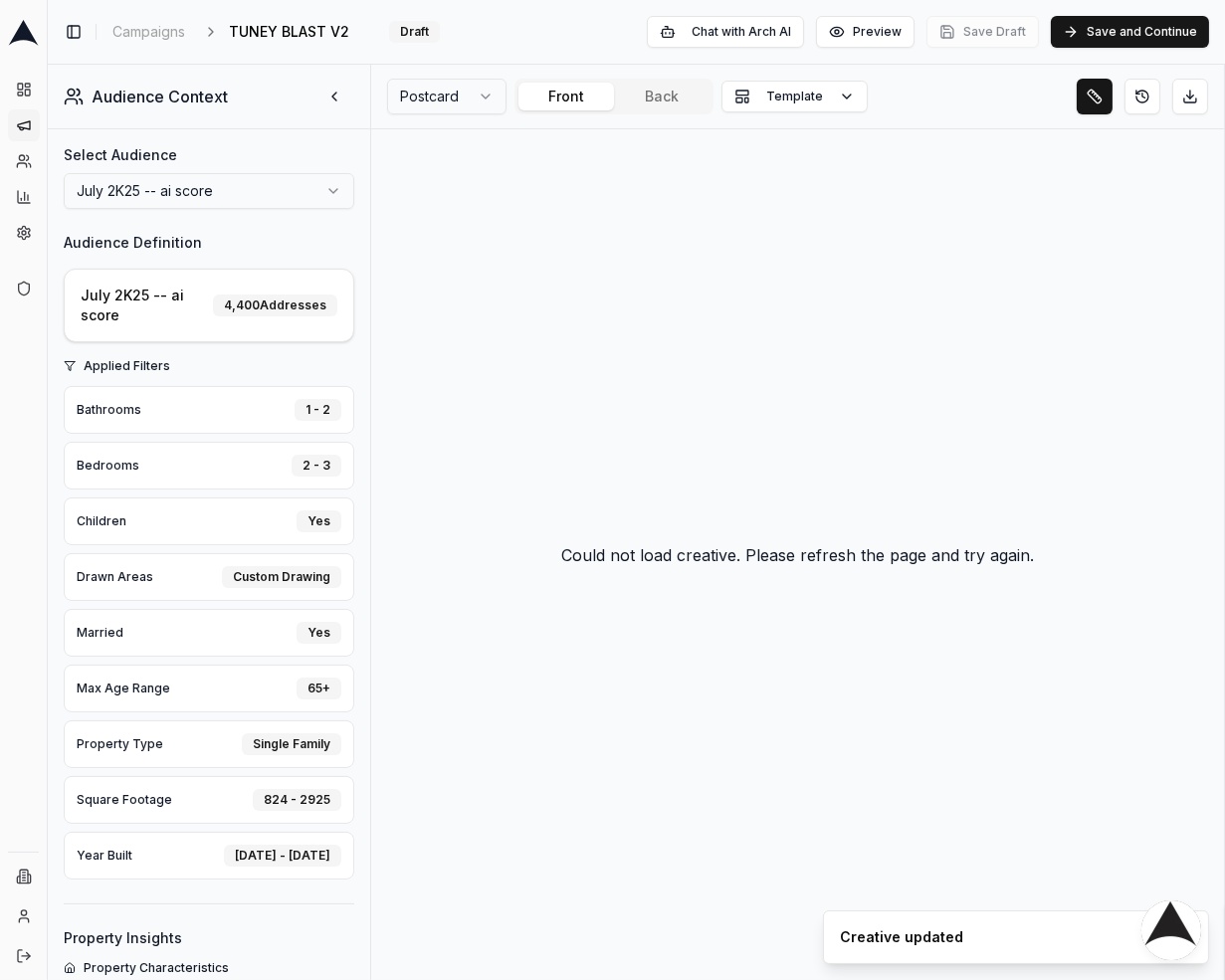 click on "Back" at bounding box center [662, 97] 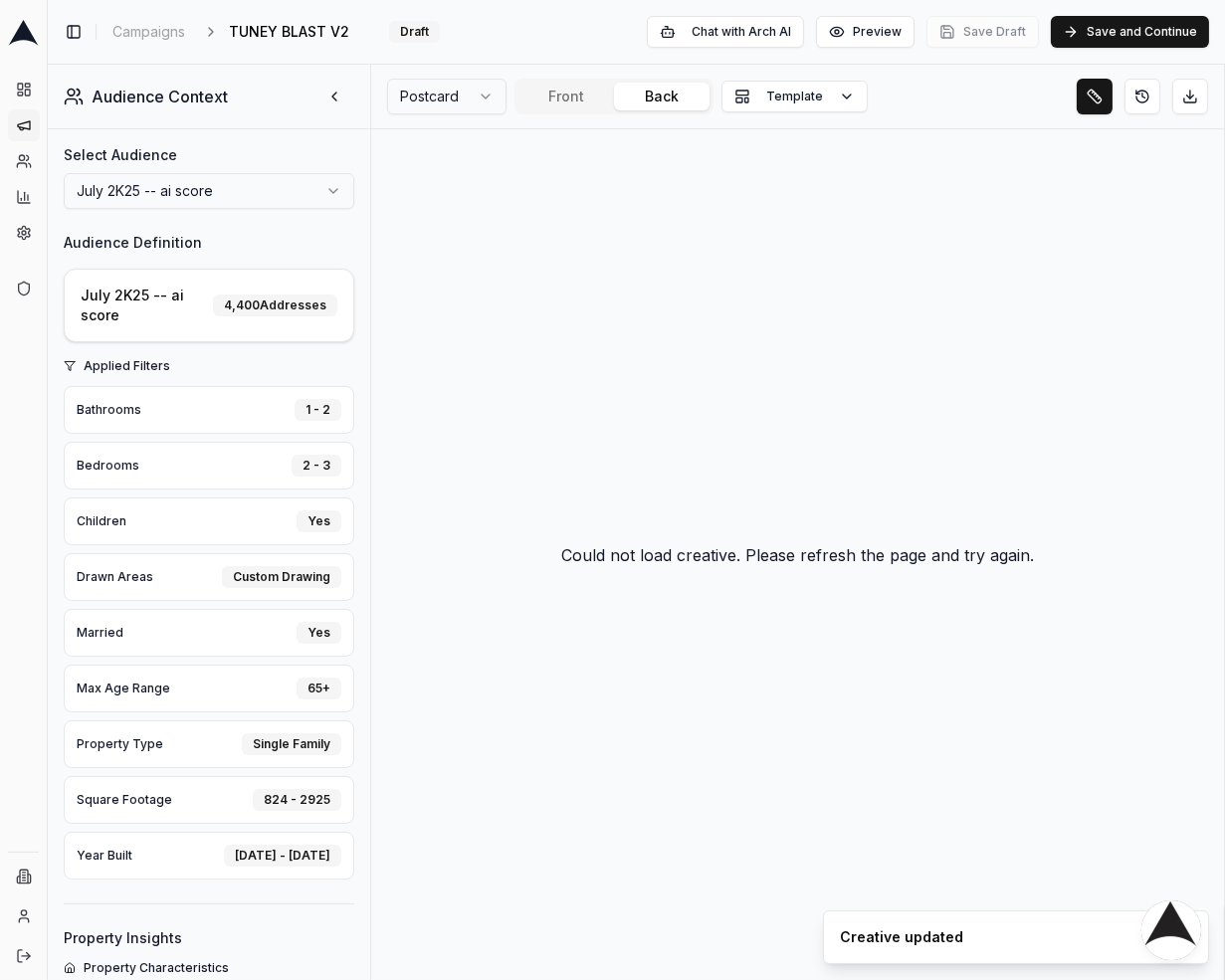 click on "Front" at bounding box center [566, 97] 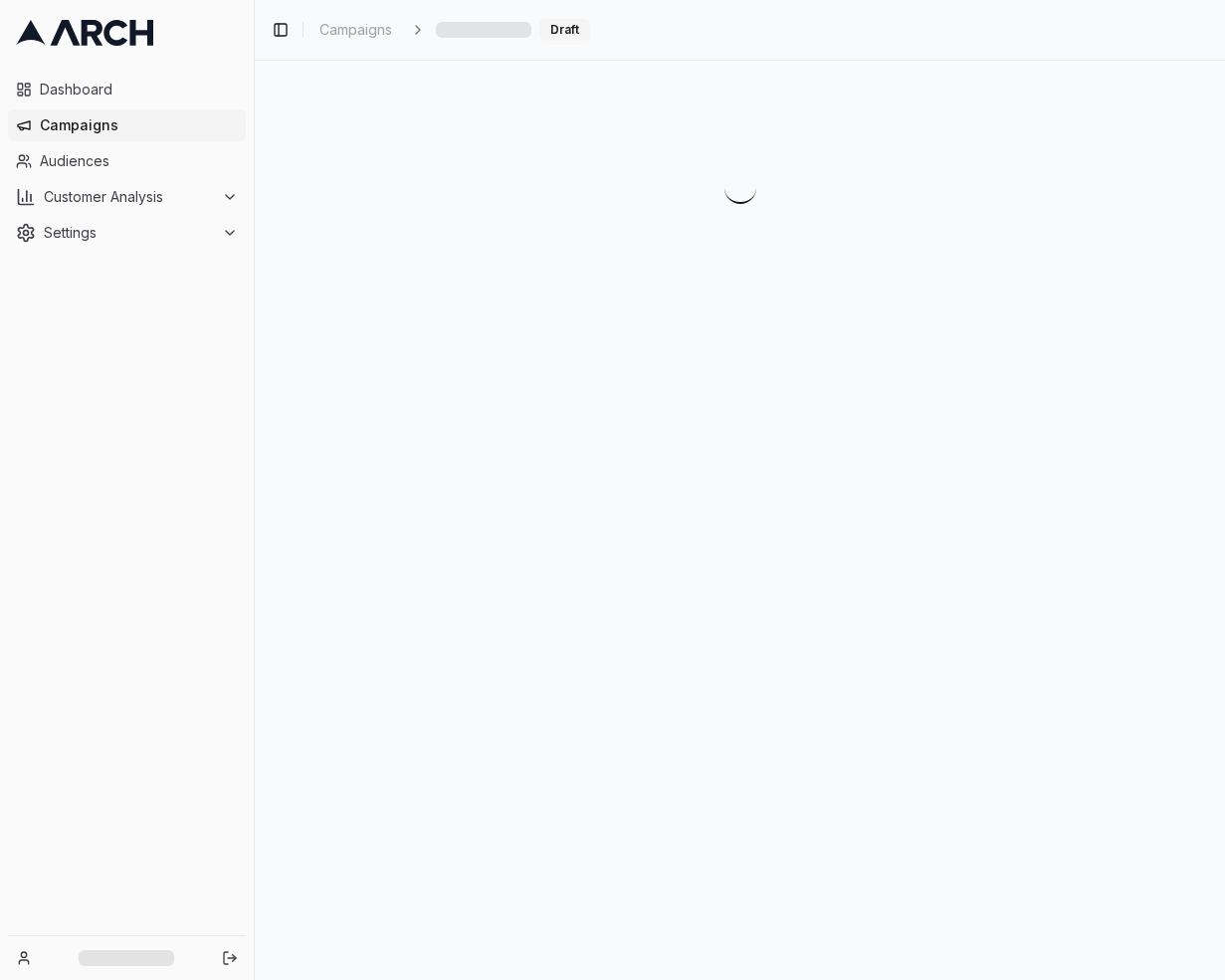 scroll, scrollTop: 0, scrollLeft: 0, axis: both 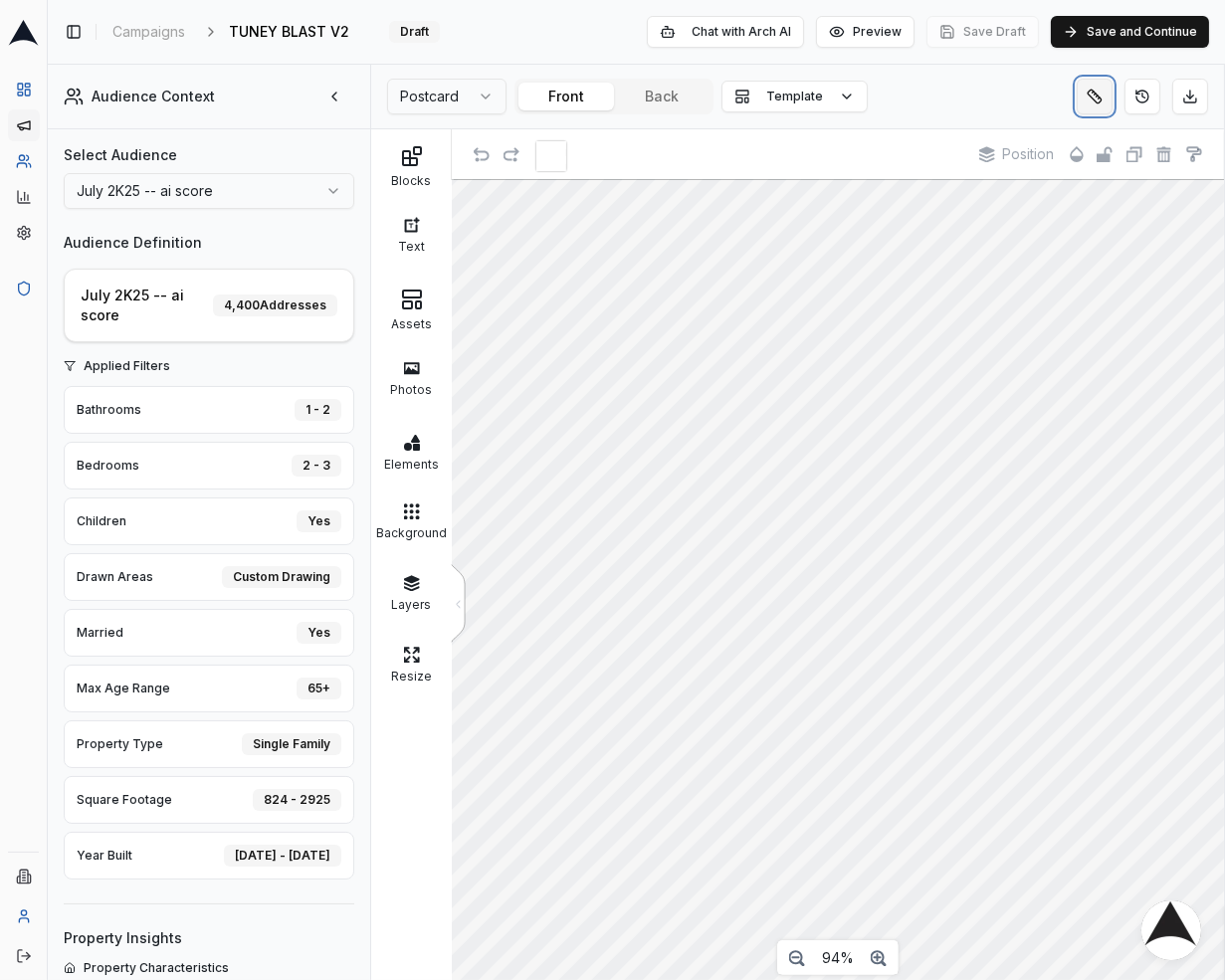 click at bounding box center [1095, 97] 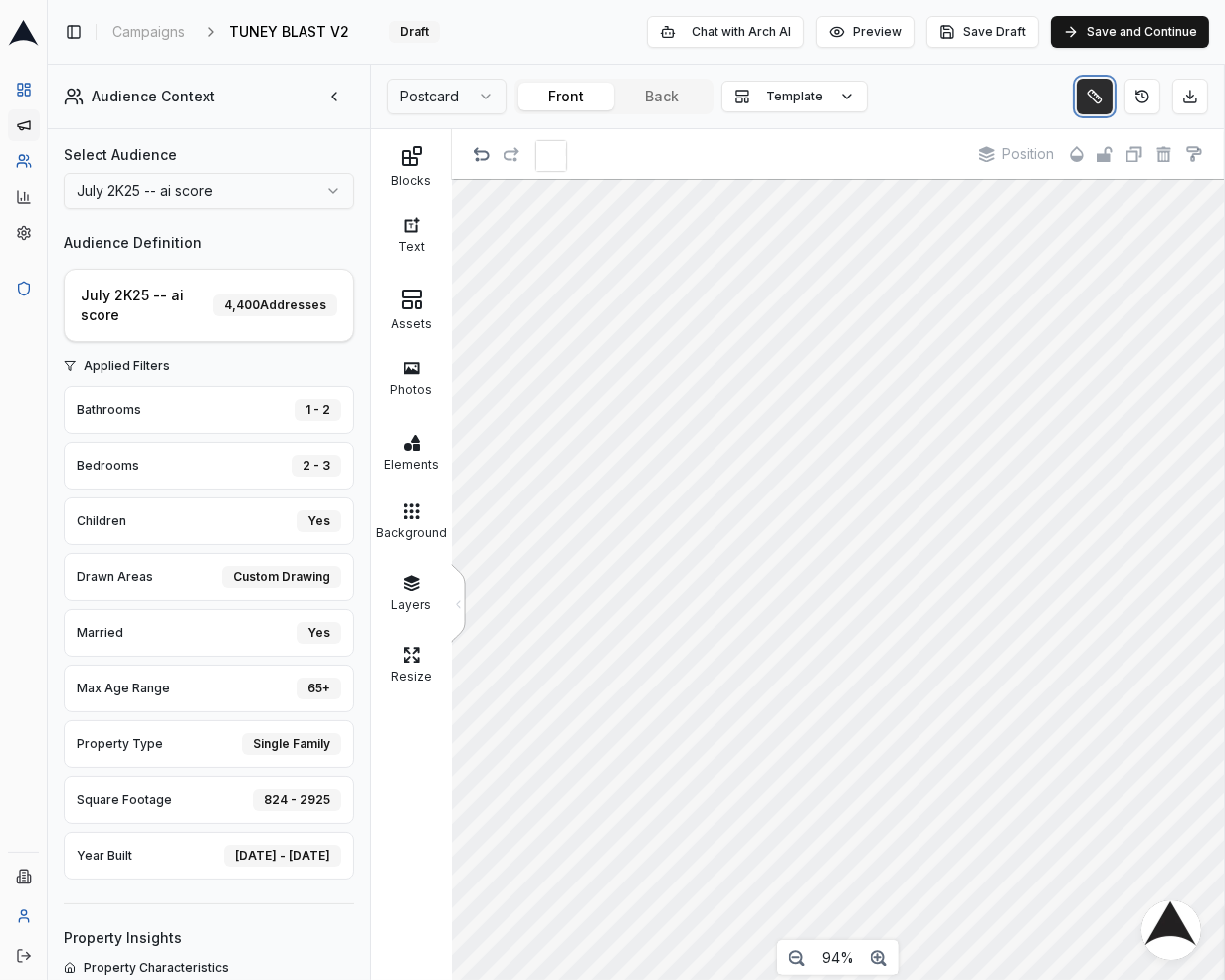 click at bounding box center (1095, 97) 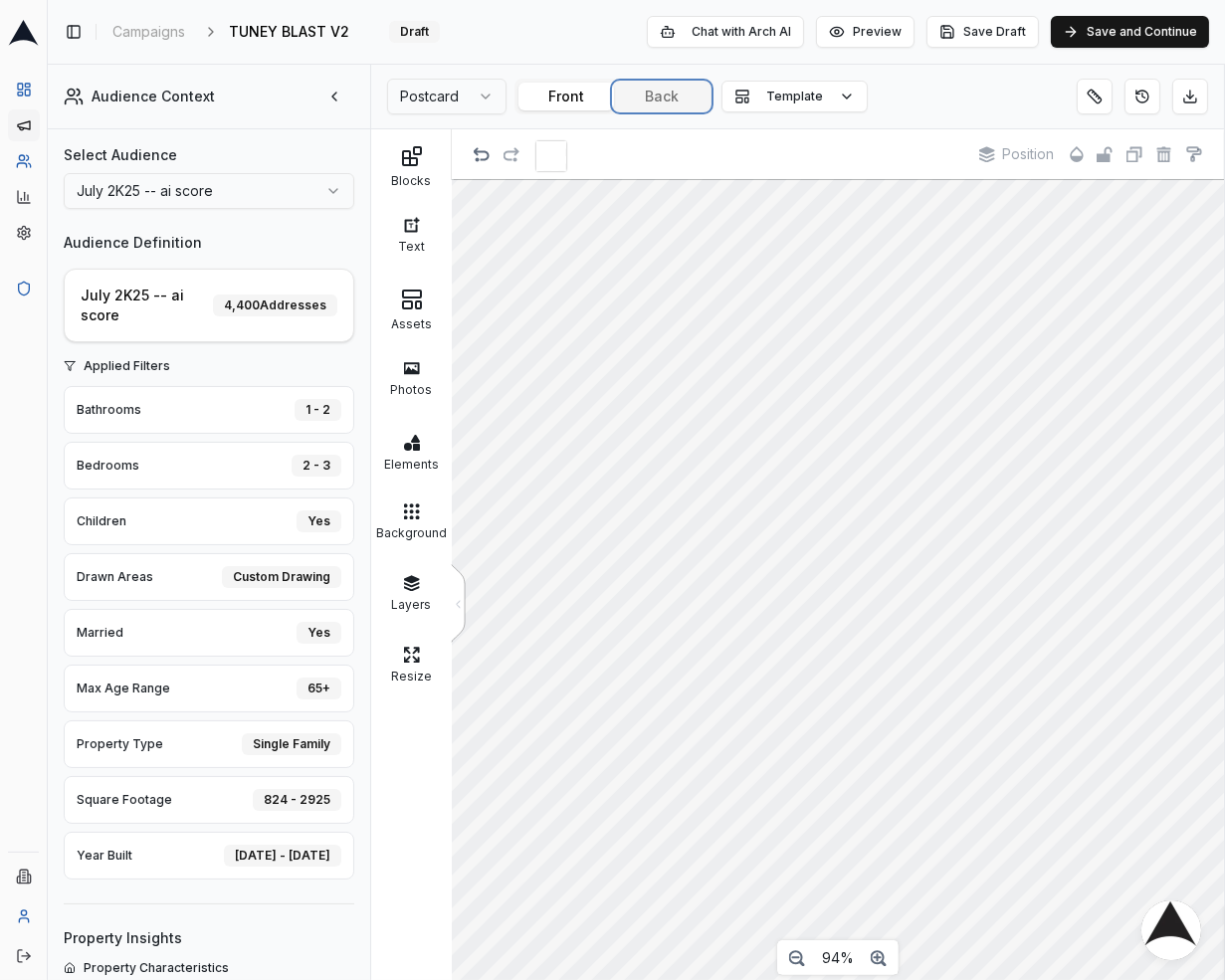 click on "Toggle Sidebar Campaigns TUNEY BLAST V2 Edit Draft Chat with Arch AI Preview Save Draft Save and Continue Audience Context Select Audience July 2K25 -- ai score Audience Definition July 2K25 -- ai score 4,400  Addresses Applied Filters Bathrooms 1 - 2 Bedrooms 2 - 3 Children Yes Drawn Areas Custom Drawing Married Yes Max Age Range 65+ Property Type Single Family Square Footage 824 - 2925 Year Built [DATE] - [DATE] Property Insights Property Characteristics Avg. Home Age [DEMOGRAPHIC_DATA] years Last HVAC Install [DATE] Avg. Home Size 1,500 sq ft Service History Overall Permit Activity (1yr) Overall Permit Activity (5yr) HVAC Permit Holders w/ 1yr Activity HVAC Permit Holders w/ 5yr Activity Non-HVAC Permit Holders w/ 1yr Activity Non-HVAC Permit Holders w/ 5yr Activity Demographics & Property Value Avg. Income Range Avg. Property Value Postcard Front Back Template Blocks Text Assets Photos Elements Background Layers Resize < Position 94% Chat with Arch AI" at bounding box center [636, 490] 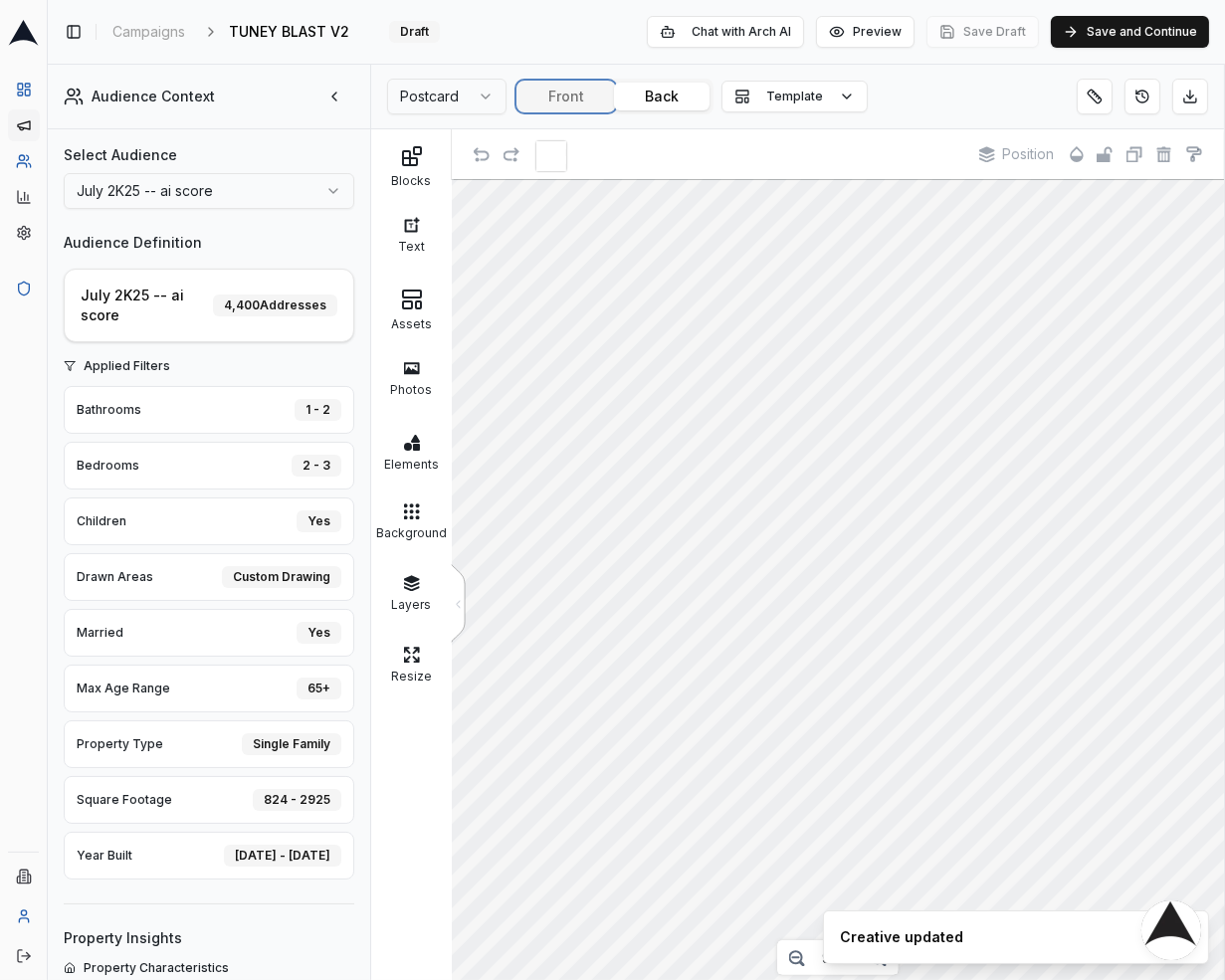 click on "Front" at bounding box center [566, 97] 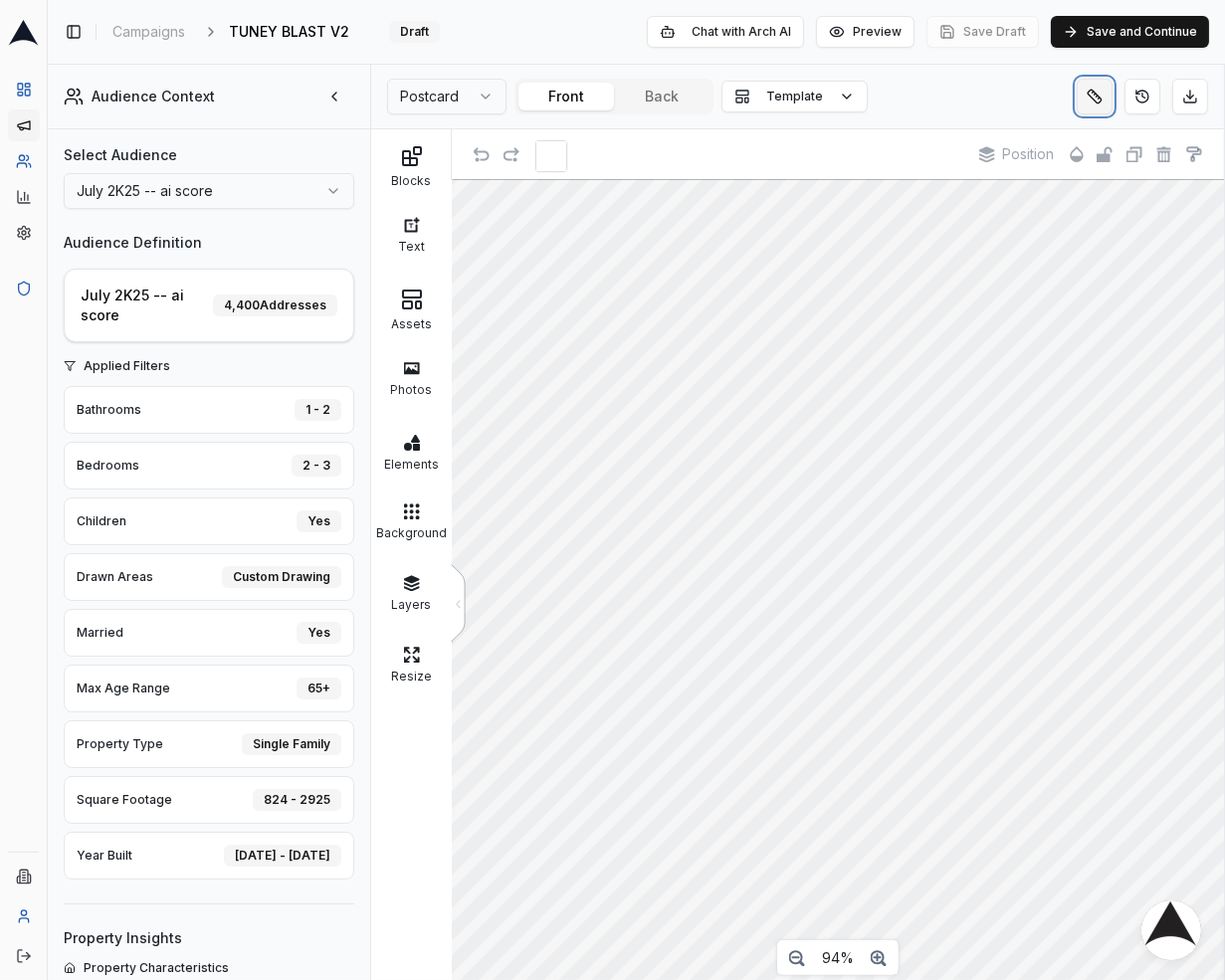 click at bounding box center [1095, 97] 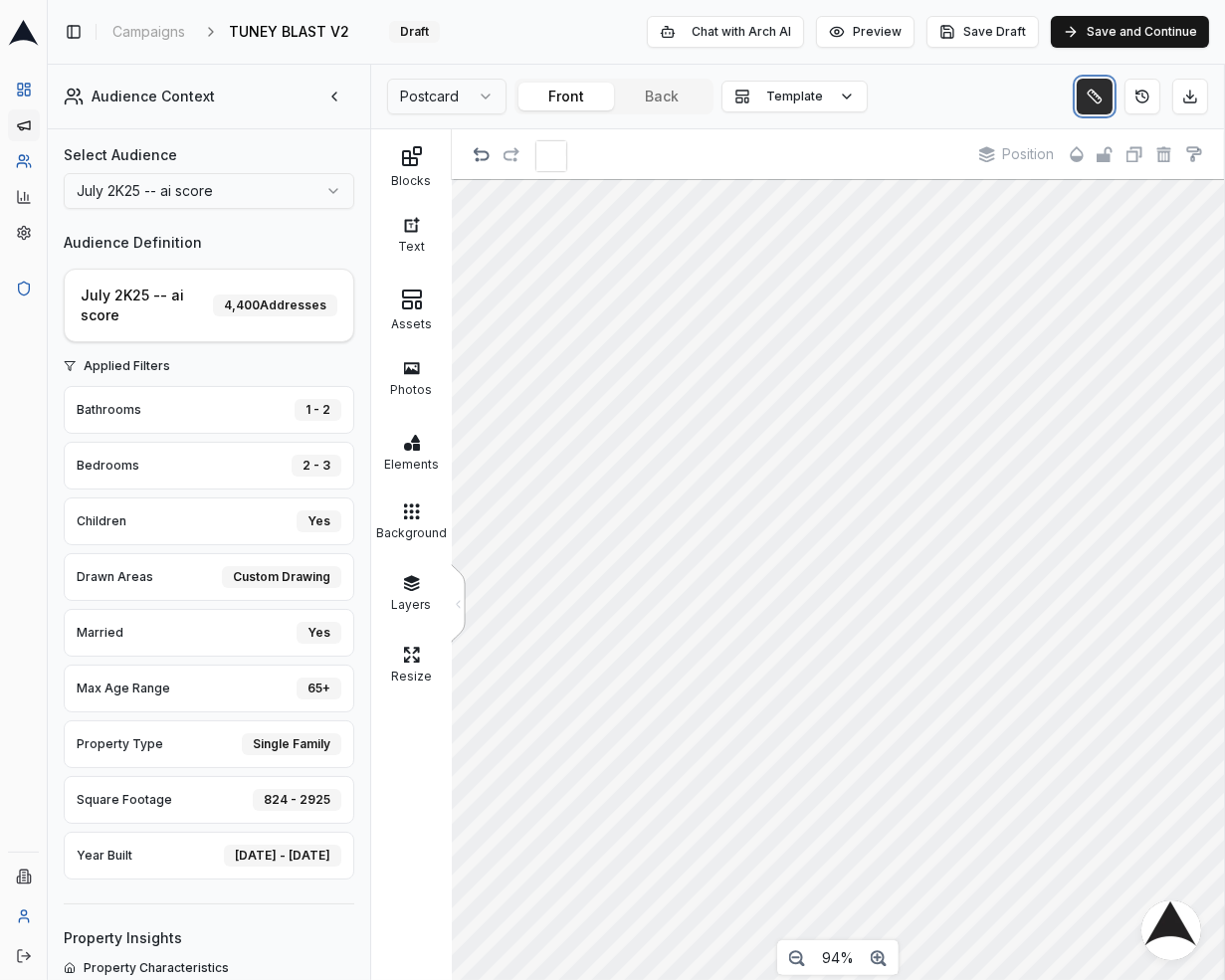 click at bounding box center (1095, 97) 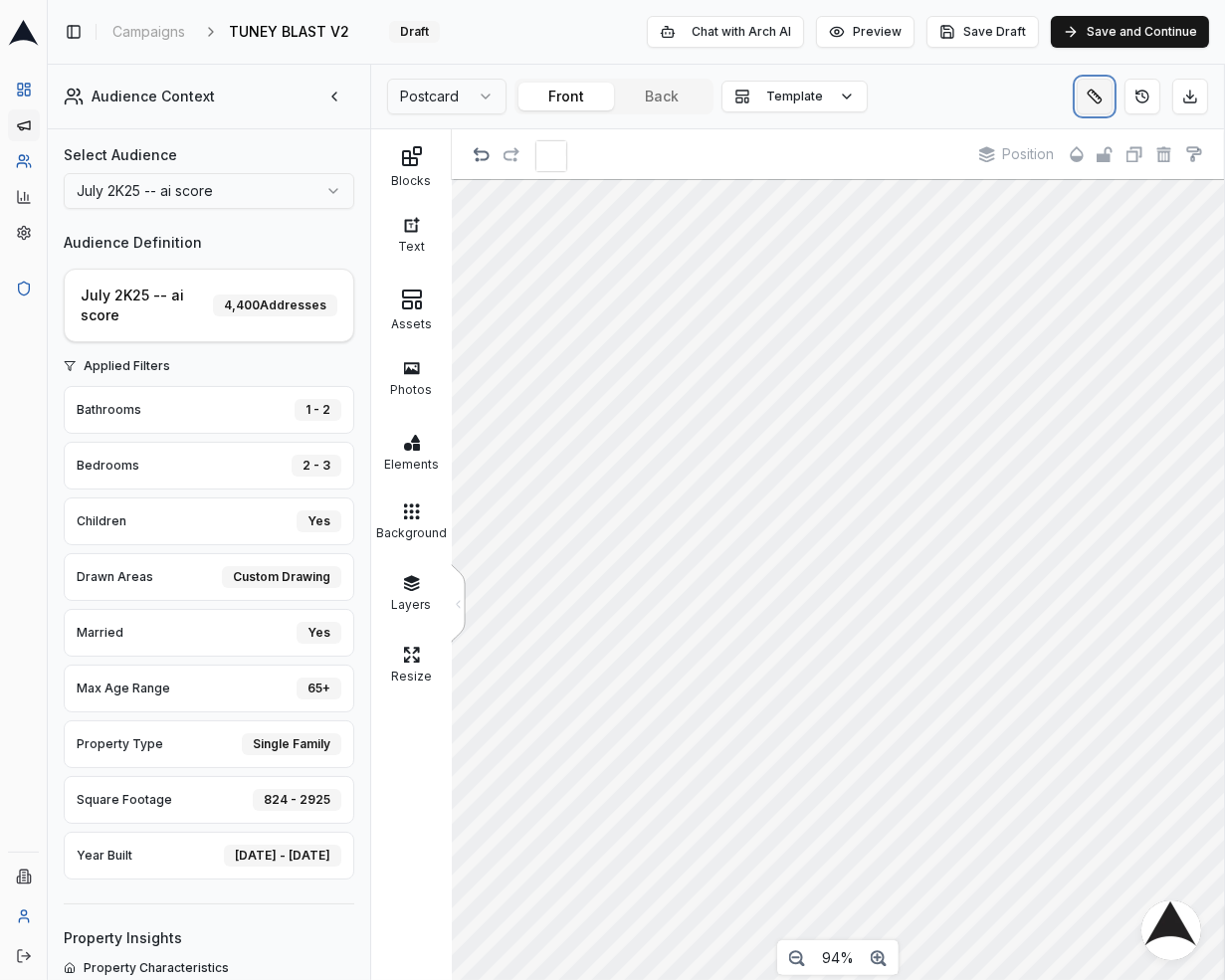 click at bounding box center [1095, 97] 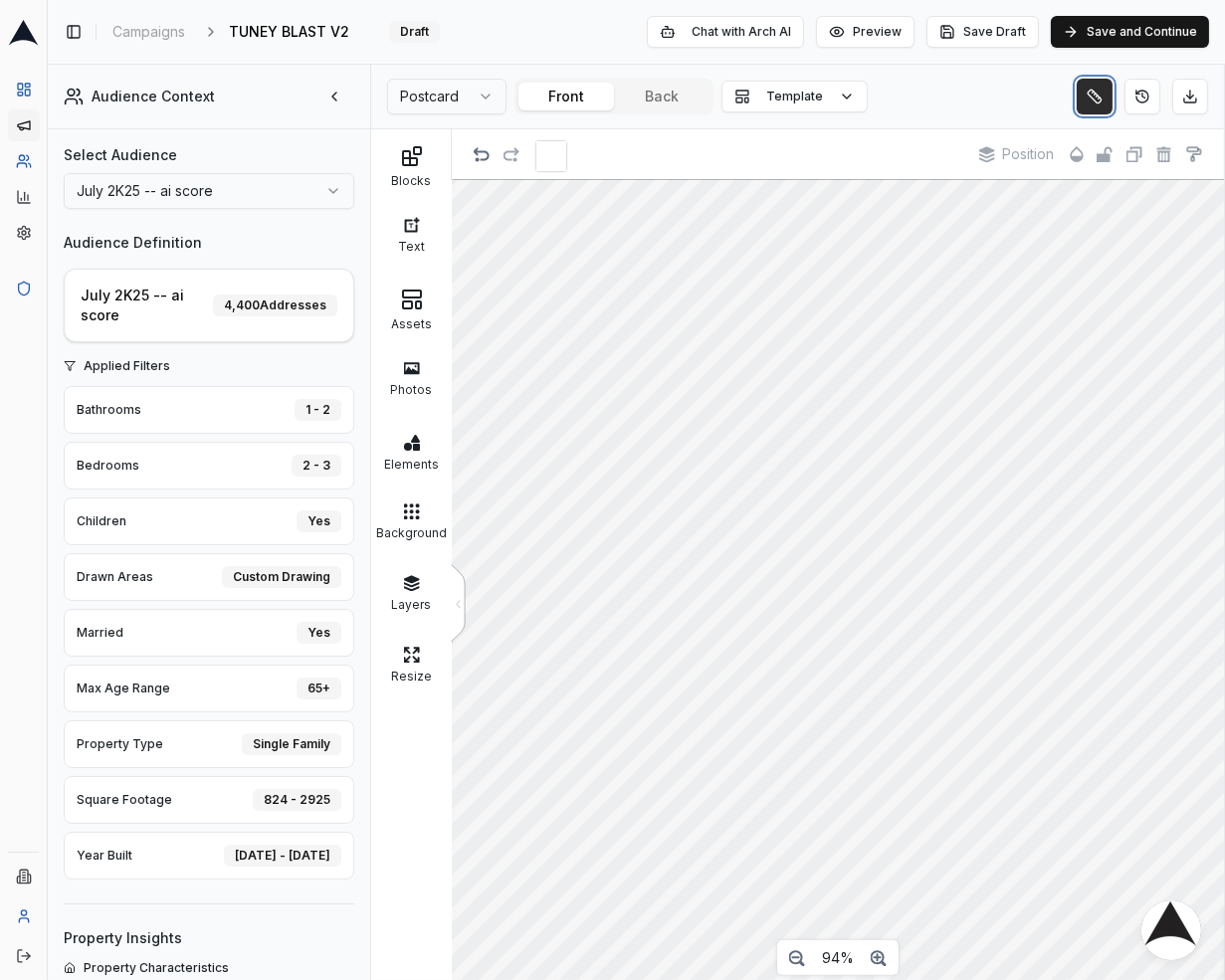 click at bounding box center (1095, 97) 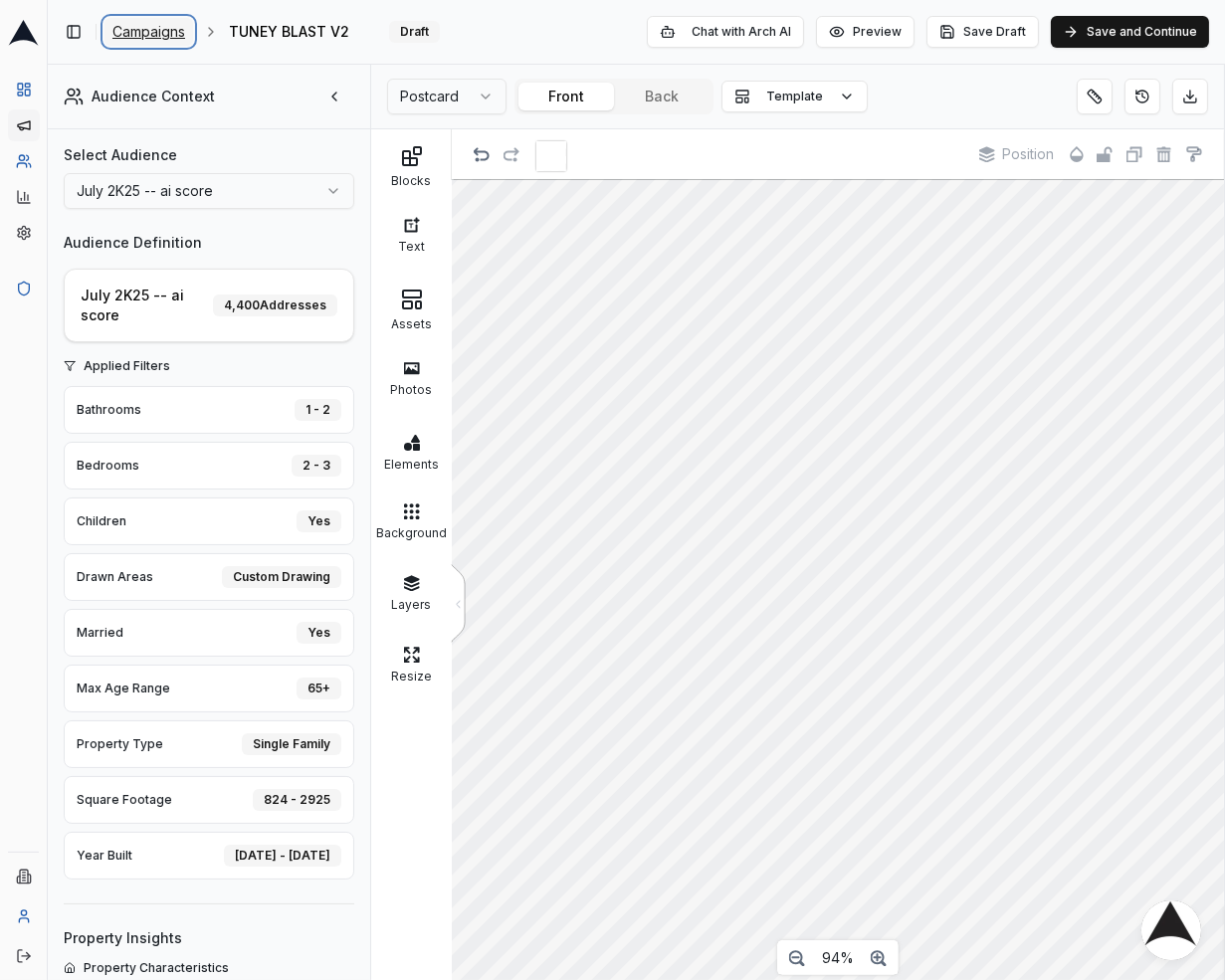 click on "Campaigns" at bounding box center [148, 32] 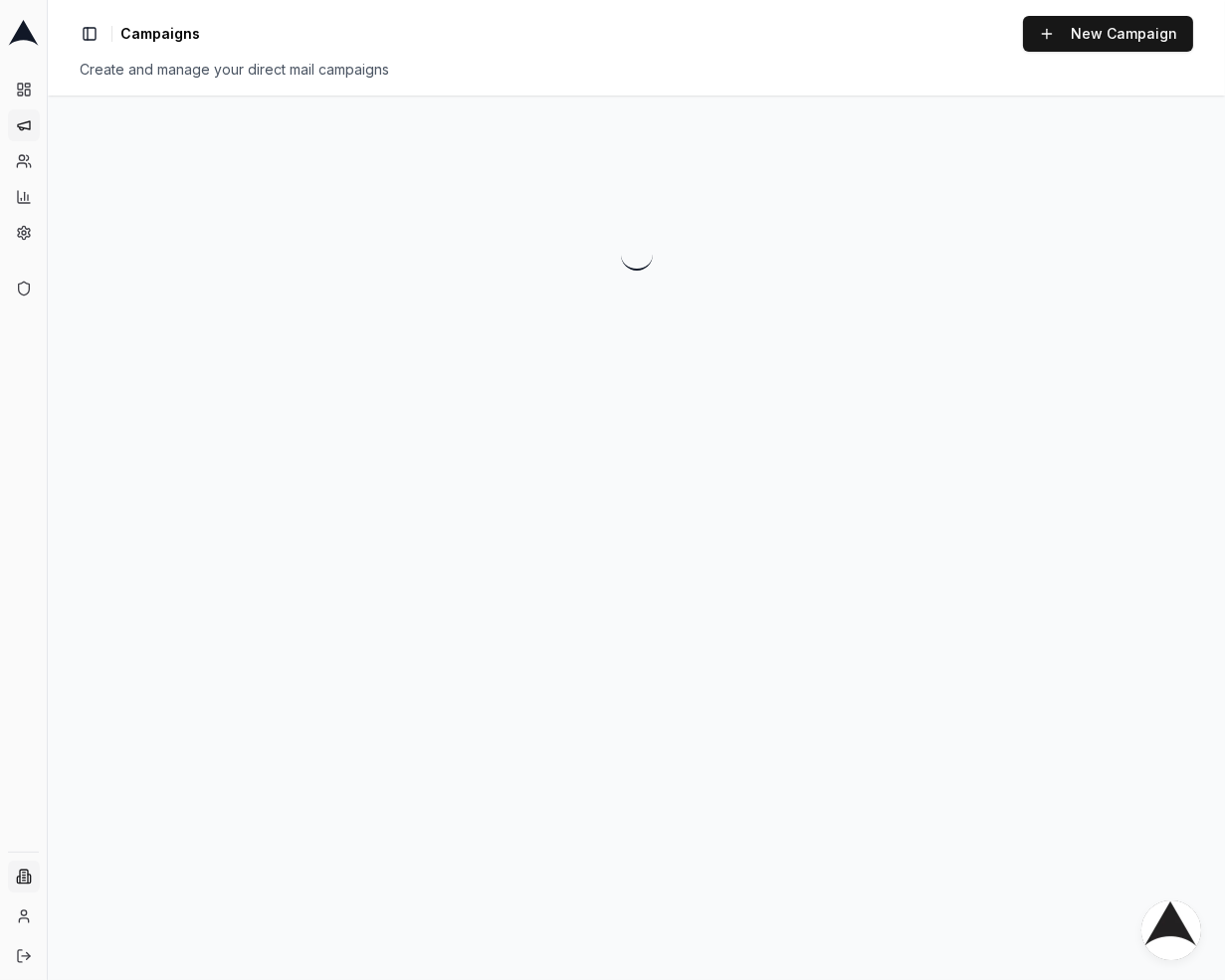 click on "Dashboard Campaigns Audiences Customer Analysis Settings Admin Admin tools Elevated Comfort Toggle Sidebar Campaigns   New Campaign Create and manage your direct mail campaigns" at bounding box center (612, 490) 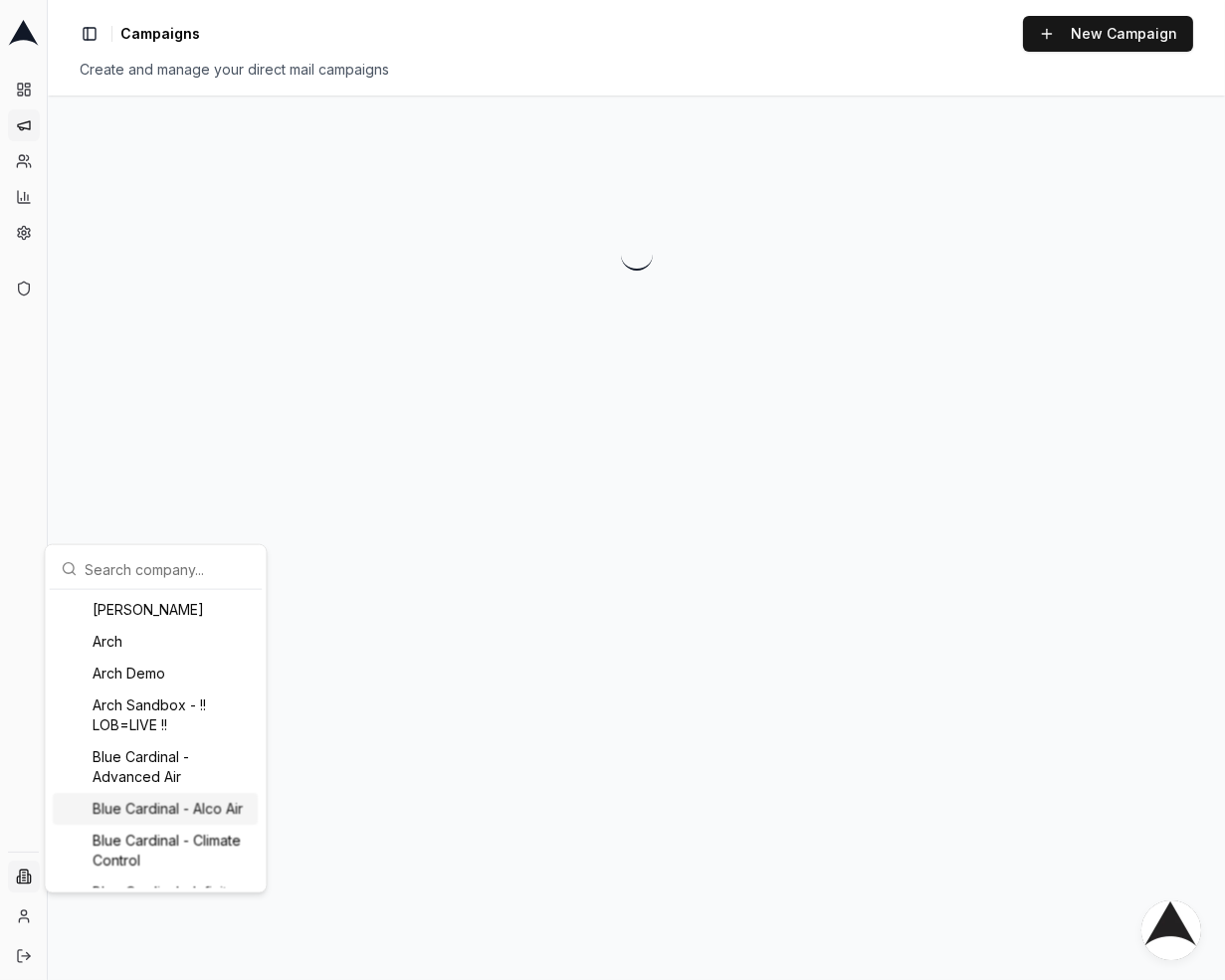 scroll, scrollTop: 1013, scrollLeft: 0, axis: vertical 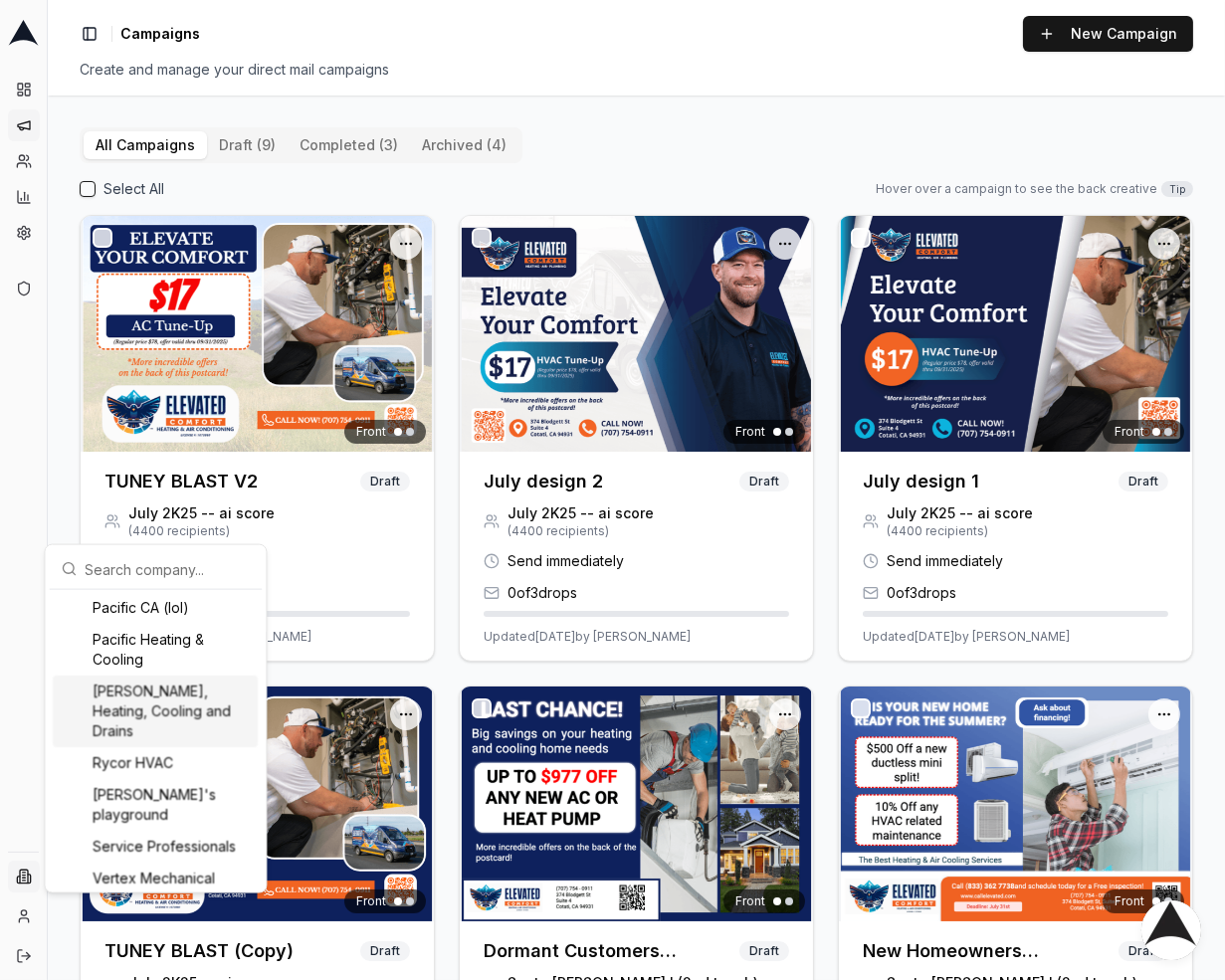 click on "[PERSON_NAME], Heating, Cooling and Drains" at bounding box center (155, 711) 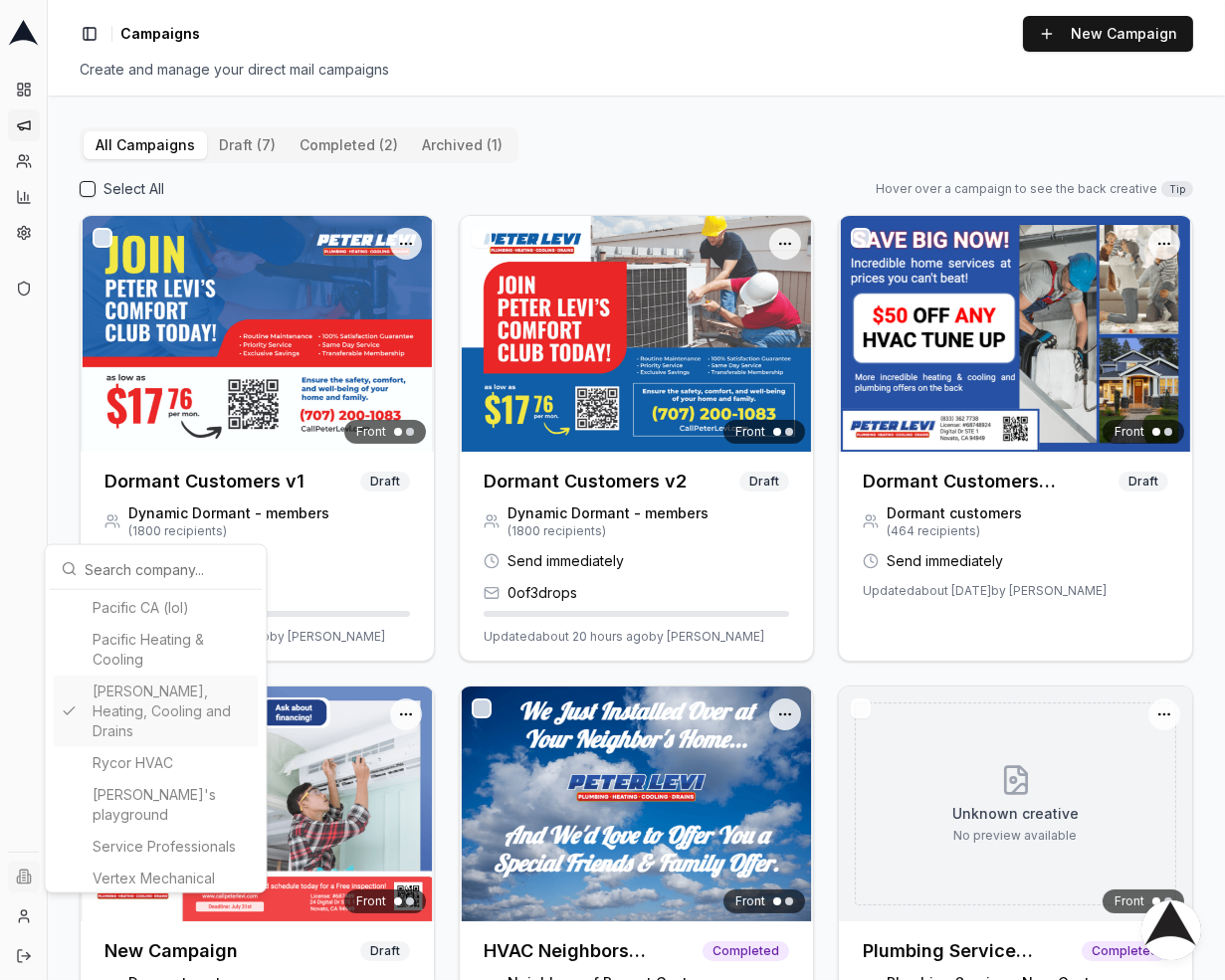 click on "Dashboard Campaigns Audiences Customer Analysis Settings Admin Admin tools Switching... Toggle Sidebar Campaigns   New Campaign Create and manage your direct mail campaigns All Campaigns   draft   (7) completed   (2) archived   (1) Select All Hover over a campaign to see the back creative Tip Open menu Front Dormant Customers v1 Draft Dynamic Dormant - members ( 1800   recipients) Send immediately 0  of  3  drops Updated  about 20 hours ago  by   [PERSON_NAME] Open menu Front Dormant Customers v2 Draft Dynamic Dormant - members ( 1800   recipients) Send immediately 0  of  3  drops Updated  about 20 hours ago  by   [PERSON_NAME] Open menu Front Dormant Customers (Recurring Campaign) Draft Dormant customers ( 464   recipients) Send immediately Updated  about [DATE]  by   [PERSON_NAME] Open menu Front New Campaign Draft Dormant customers ( 464   recipients) Send immediately Updated  about [DATE]  by   [PERSON_NAME] Open menu Front HVAC Neighbors Campaign [DATE] Completed ( 1000   recipients) 1  of  1" at bounding box center [612, 490] 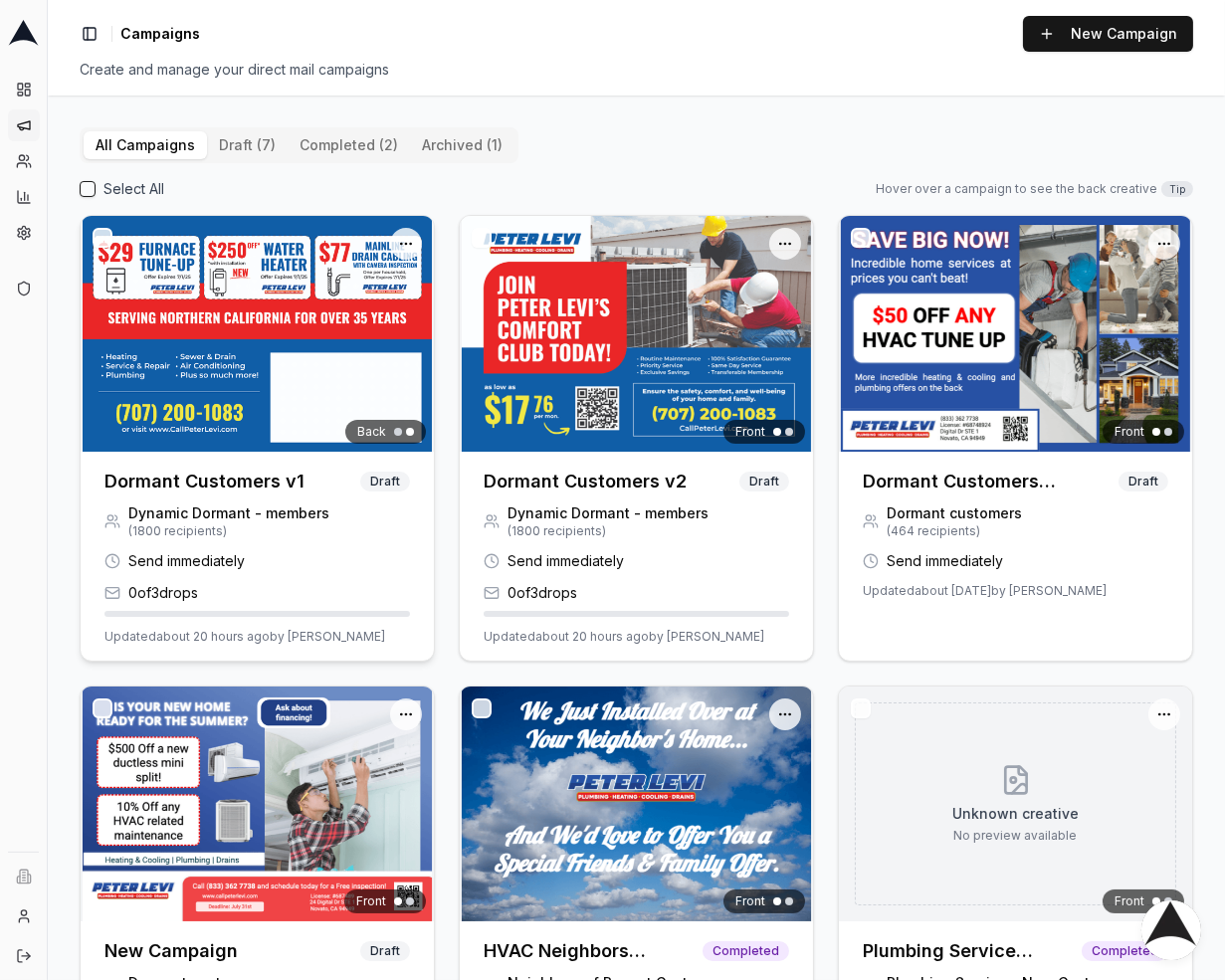 click at bounding box center (257, 333) 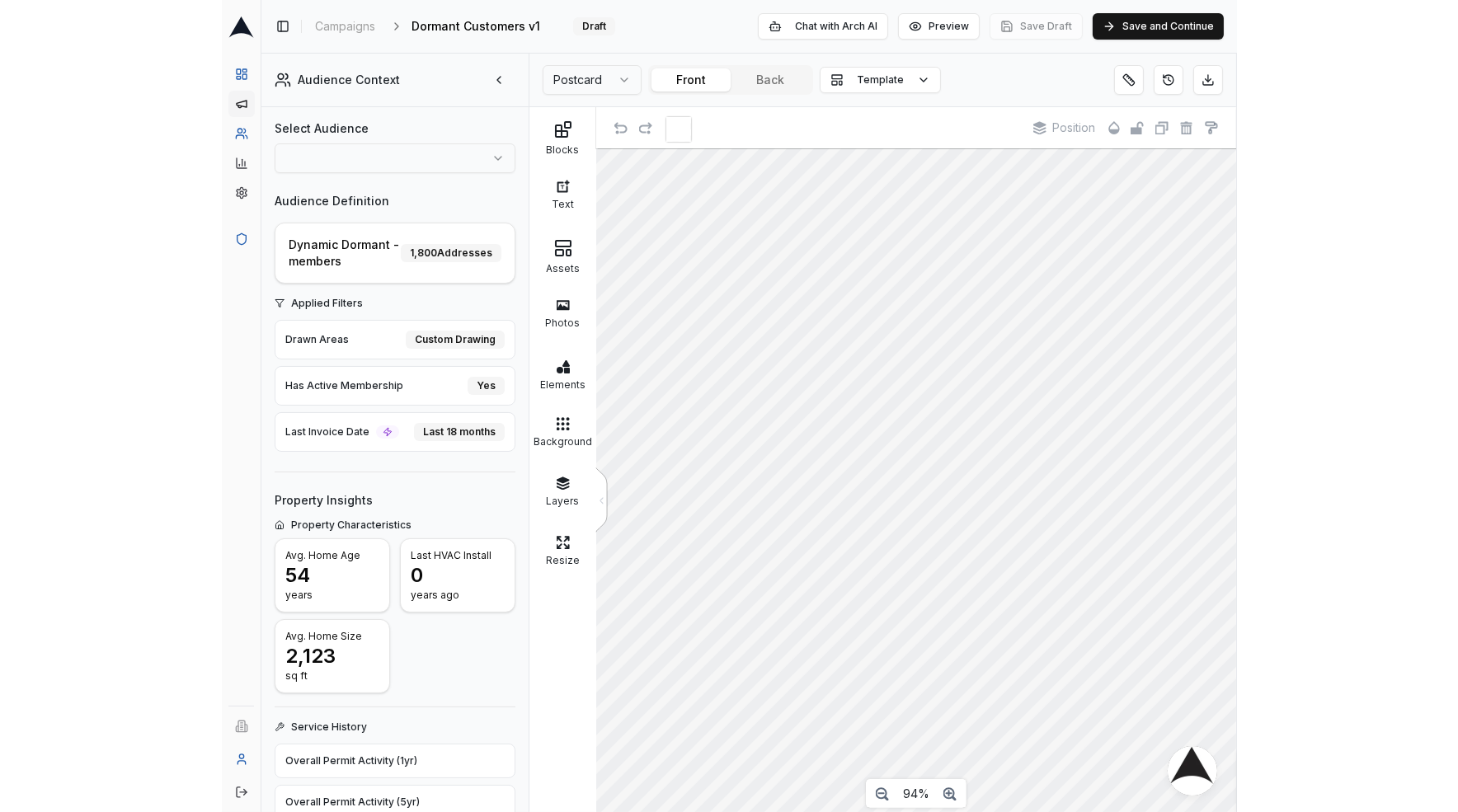 scroll, scrollTop: 0, scrollLeft: 37, axis: horizontal 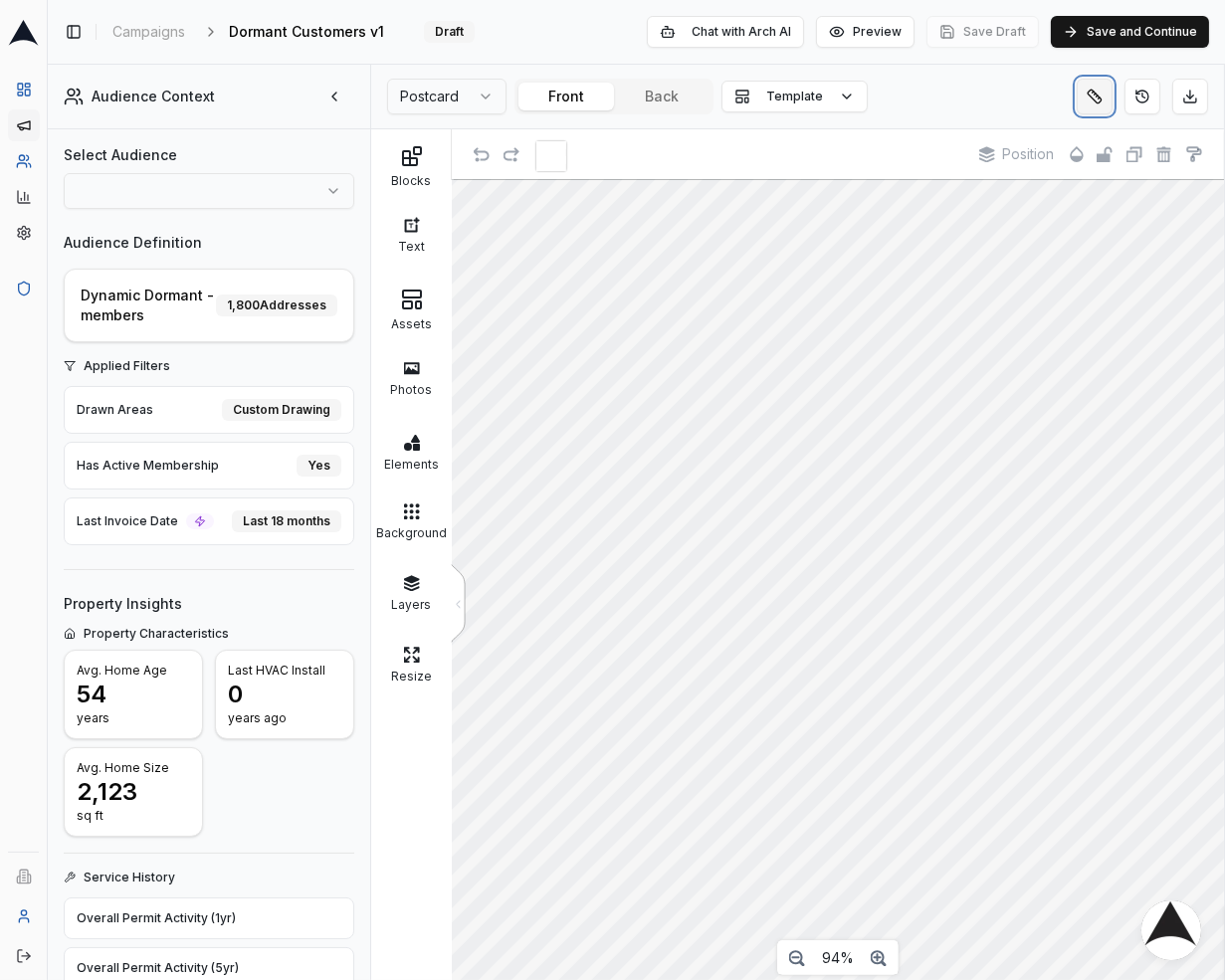 click at bounding box center [1095, 97] 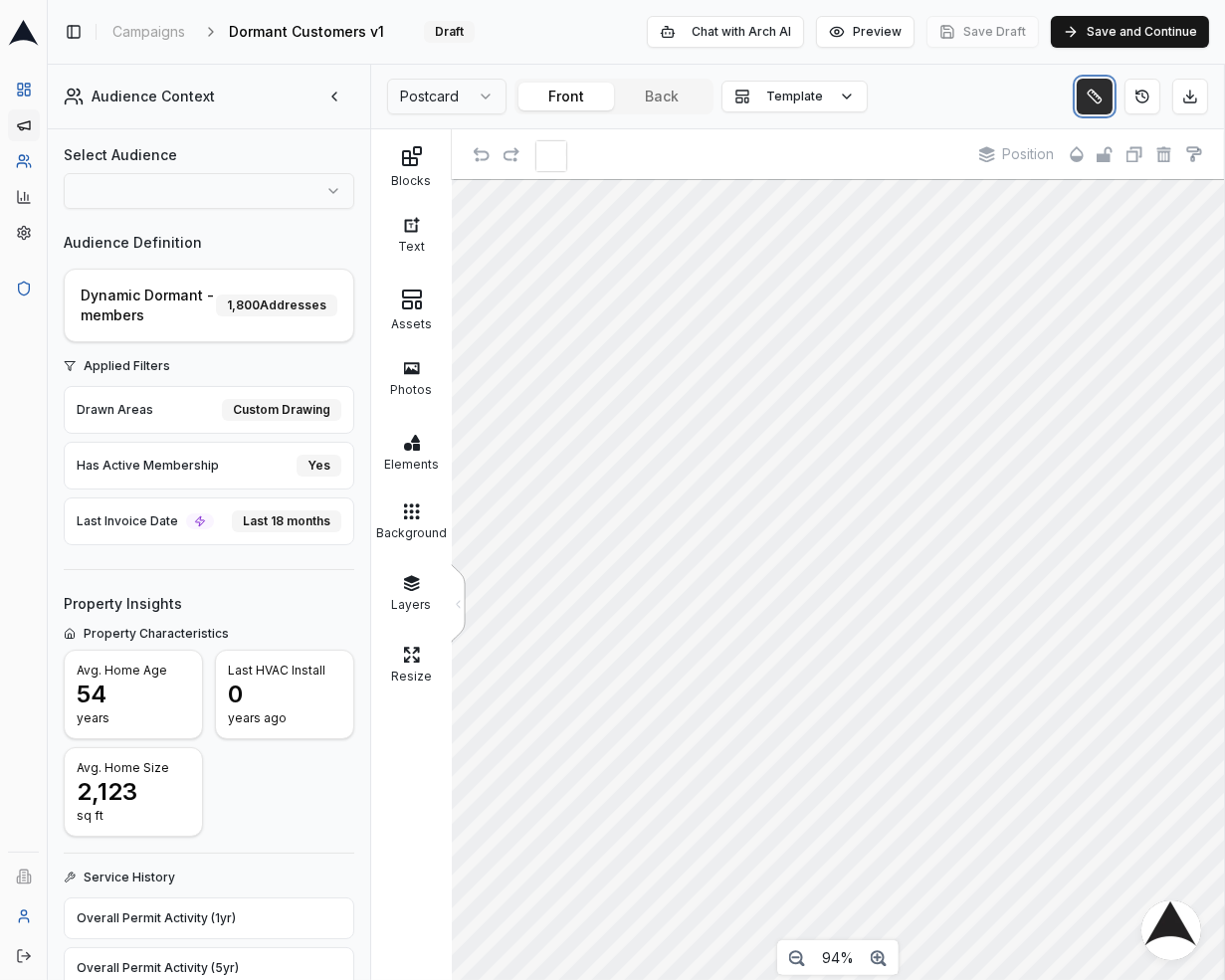 click at bounding box center [1095, 97] 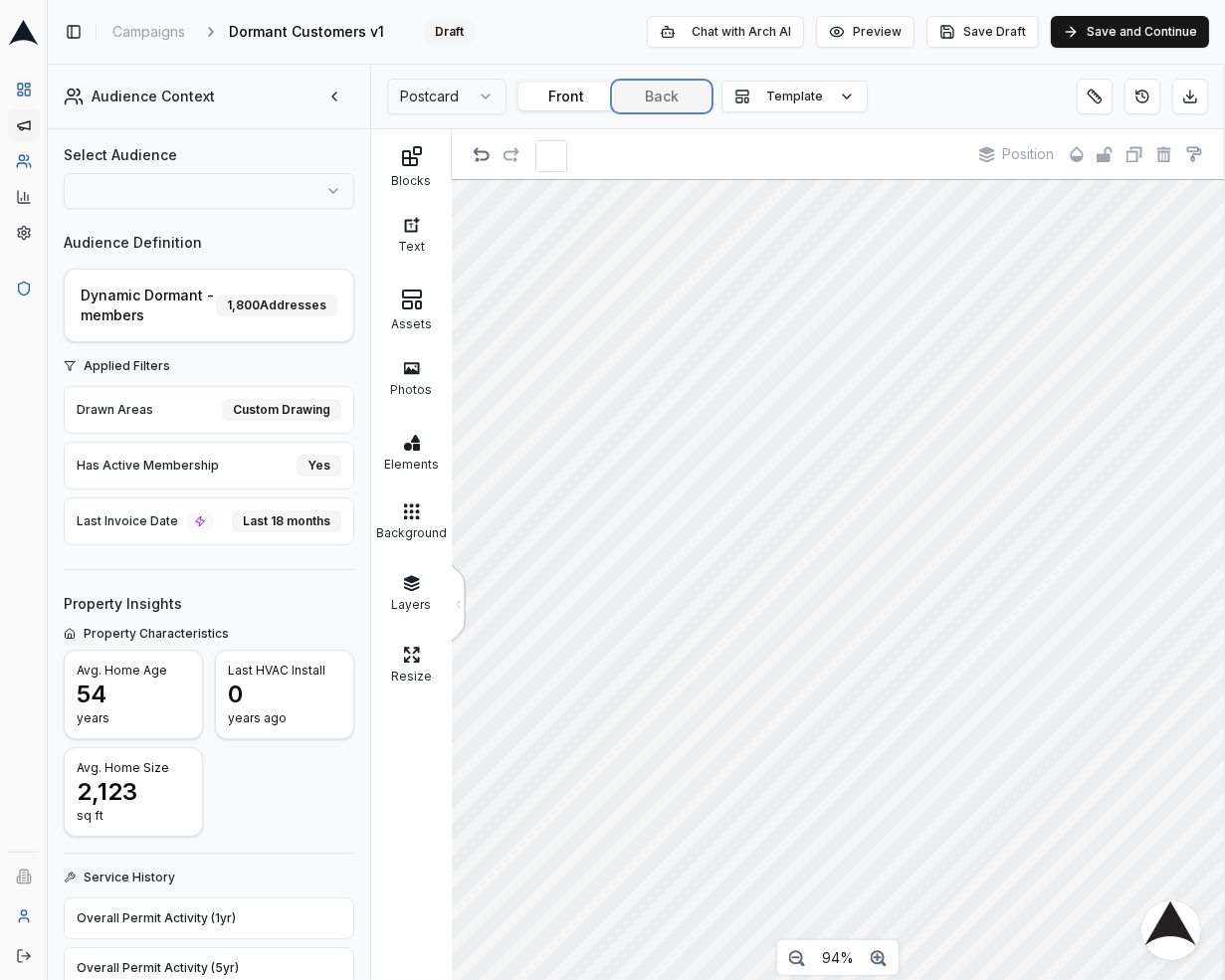 click on "Toggle Sidebar Campaigns Dormant Customers v1 Edit Draft Chat with Arch AI Preview Save Draft Save and Continue Audience Context Select Audience Audience Definition Dynamic Dormant - members 1,800  Addresses Applied Filters Drawn Areas Custom Drawing Has Active Membership Yes Last Invoice Date Last 18 months Property Insights Property Characteristics Avg. Home Age [DEMOGRAPHIC_DATA] years Last HVAC Install [DATE] Avg. Home Size 2,123 sq ft Service History Overall Permit Activity (1yr) Overall Permit Activity (5yr) HVAC Permit Holders w/ 1yr Activity HVAC Permit Holders w/ 5yr Activity Non-HVAC Permit Holders w/ 1yr Activity Non-HVAC Permit Holders w/ 5yr Activity Demographics & Property Value Avg. Income Range Avg. Property Value Postcard Front Back Template Blocks Text Assets Photos Elements Background Layers Resize < Position 94% Chat with Arch AI" at bounding box center [636, 490] 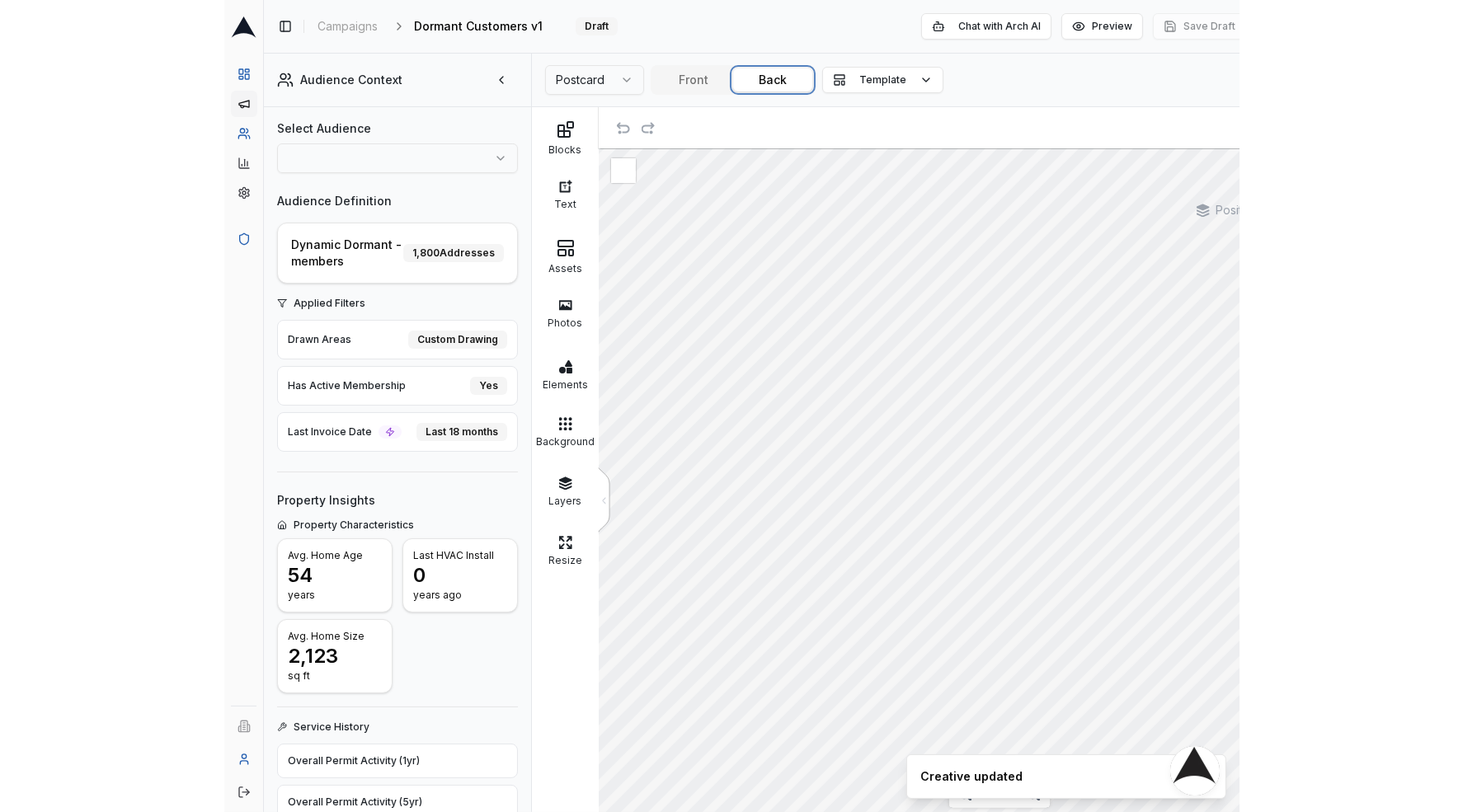 scroll, scrollTop: 0, scrollLeft: 0, axis: both 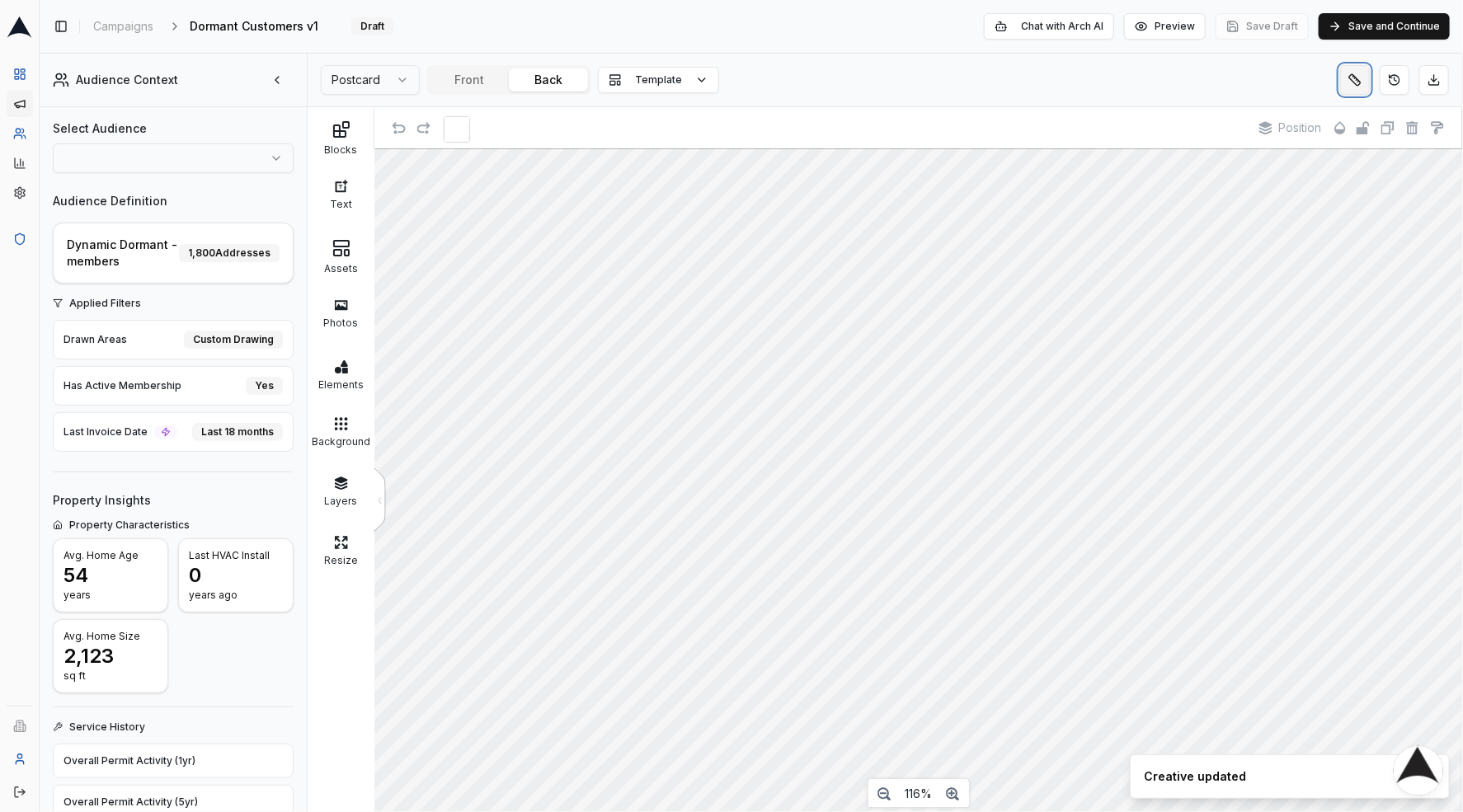 click at bounding box center (1355, 80) 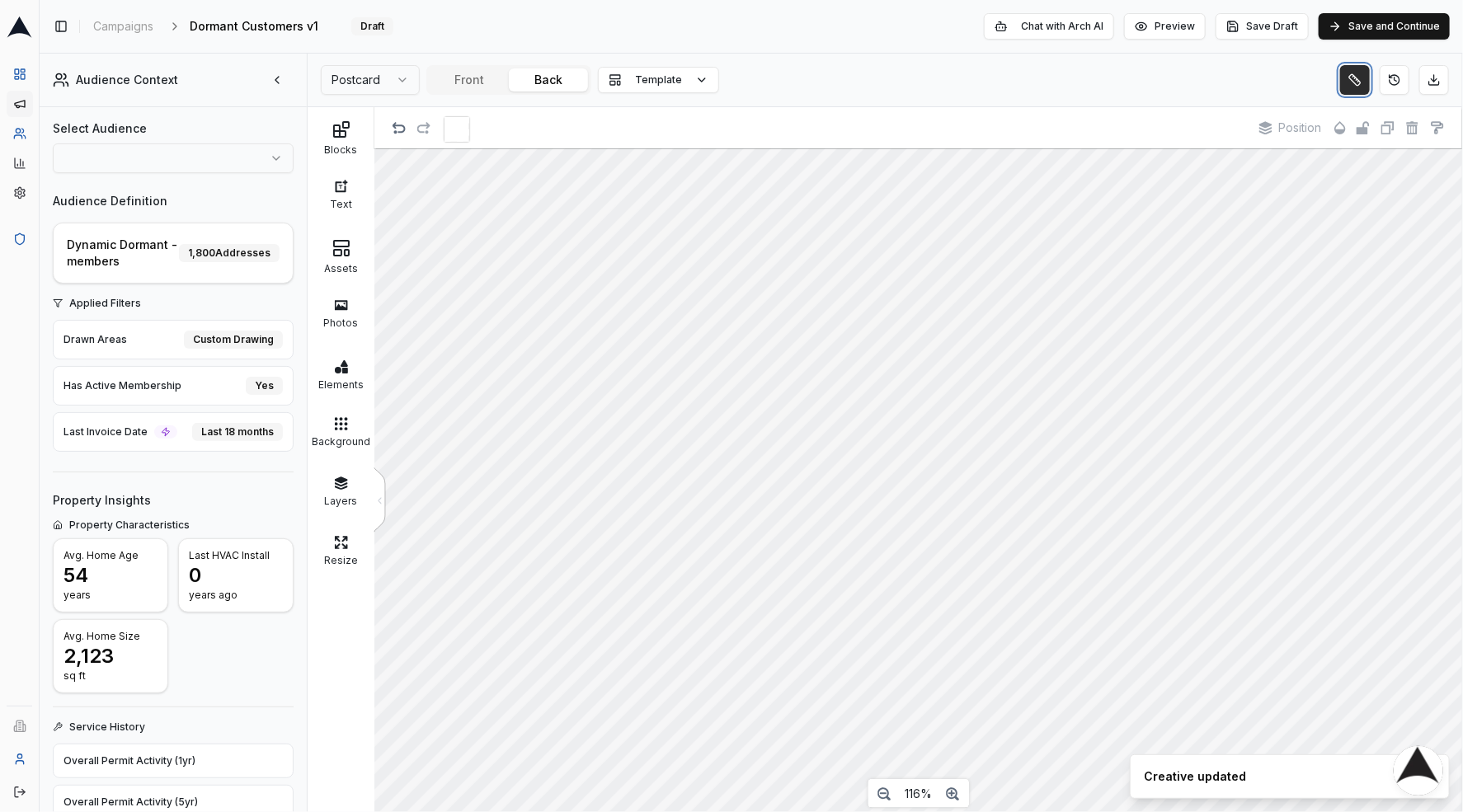 click at bounding box center (1355, 80) 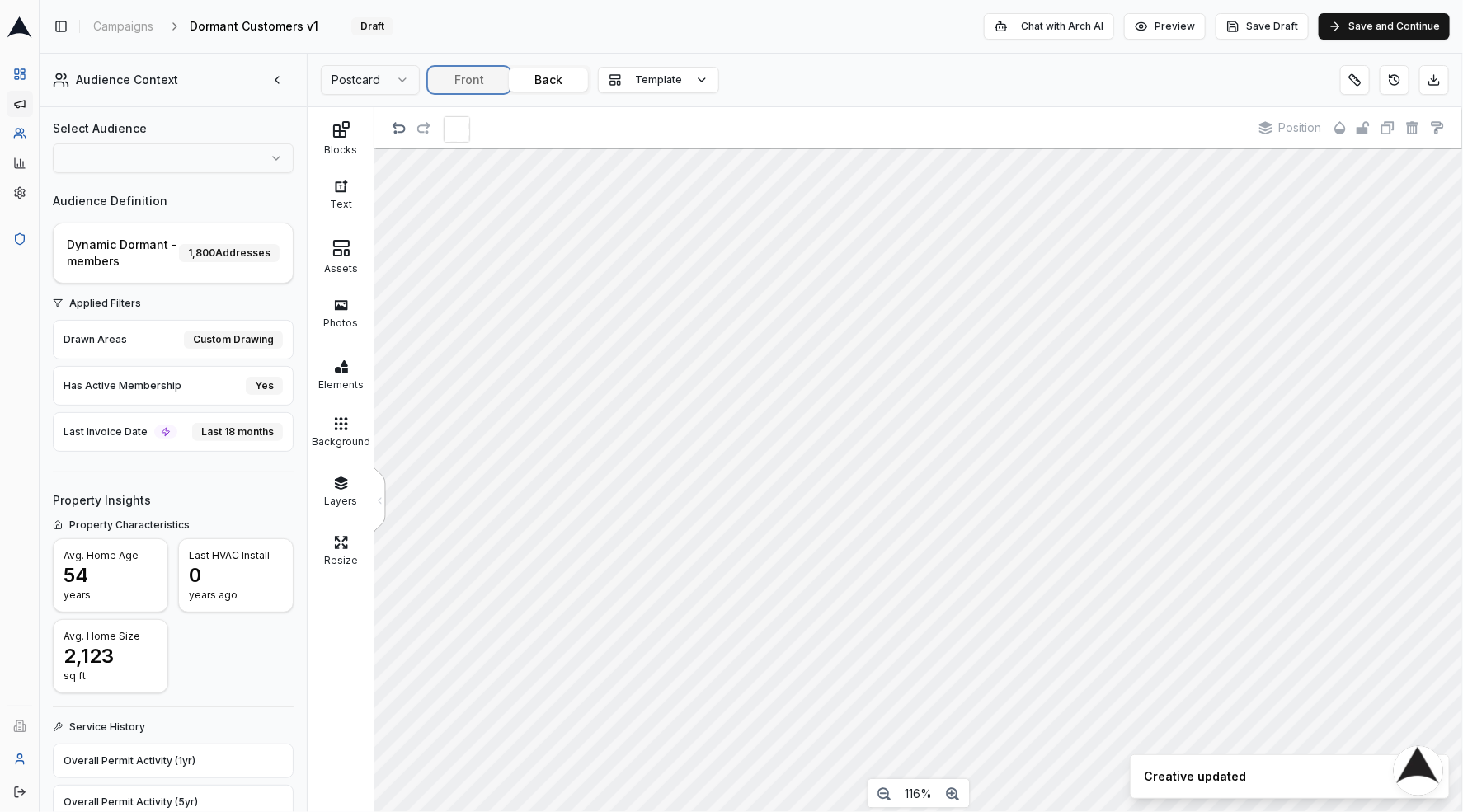 click on "Toggle Sidebar Campaigns Dormant Customers v1 Edit Draft Chat with Arch AI Preview Save Draft Save and Continue Audience Context Select Audience Audience Definition Dynamic Dormant - members 1,800  Addresses Applied Filters Drawn Areas Custom Drawing Has Active Membership Yes Last Invoice Date Last 18 months Property Insights Property Characteristics Avg. Home Age [DEMOGRAPHIC_DATA] years Last HVAC Install [DATE] Avg. Home Size 2,123 sq ft Service History Overall Permit Activity (1yr) Overall Permit Activity (5yr) HVAC Permit Holders w/ 1yr Activity HVAC Permit Holders w/ 5yr Activity Non-HVAC Permit Holders w/ 1yr Activity Non-HVAC Permit Holders w/ 5yr Activity Demographics & Property Value Avg. Income Range Avg. Property Value Postcard Front Back Template Blocks Text Assets Photos Elements Background Layers Resize < Position 116% Chat with Arch AI" at bounding box center (751, 406) 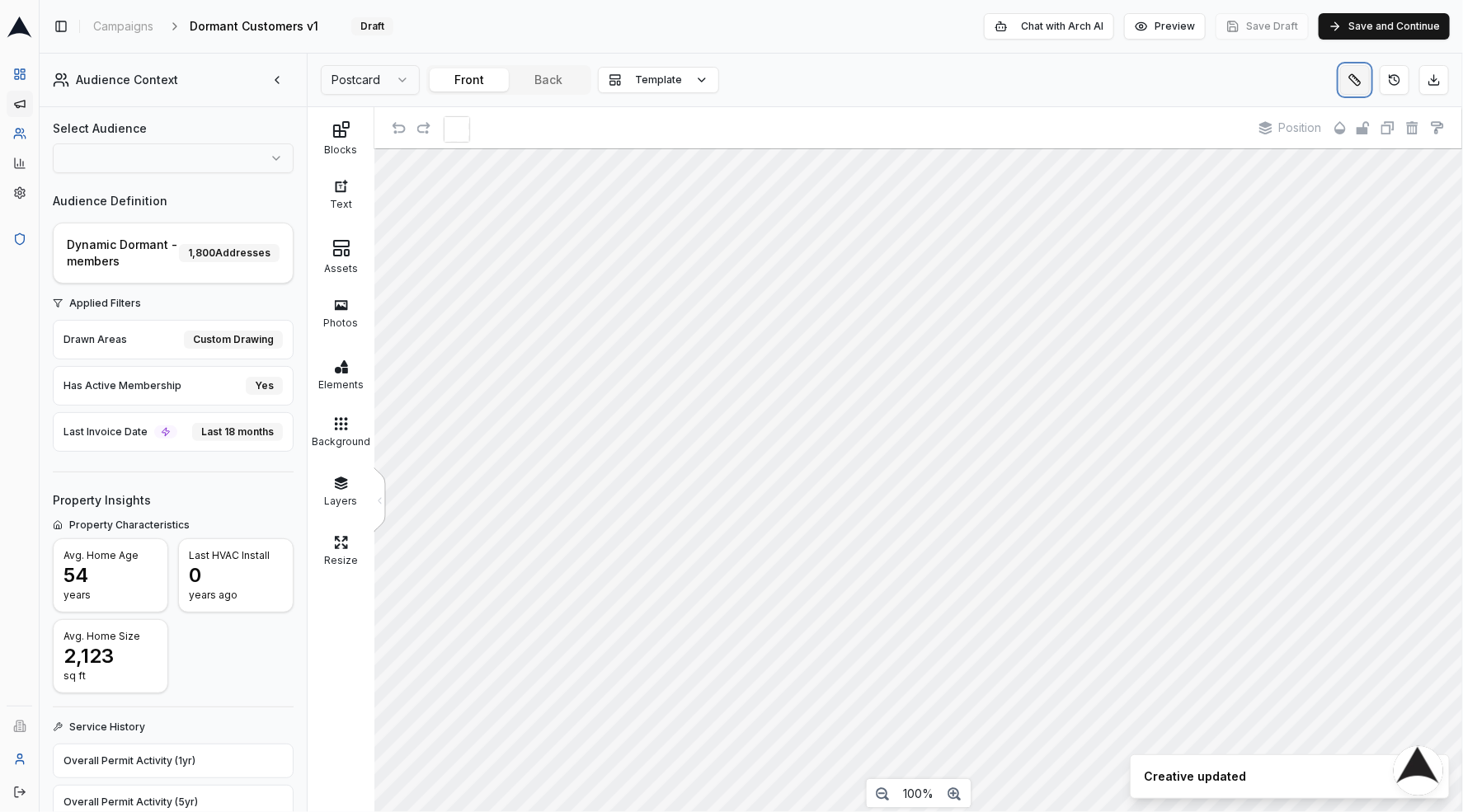click at bounding box center (1355, 80) 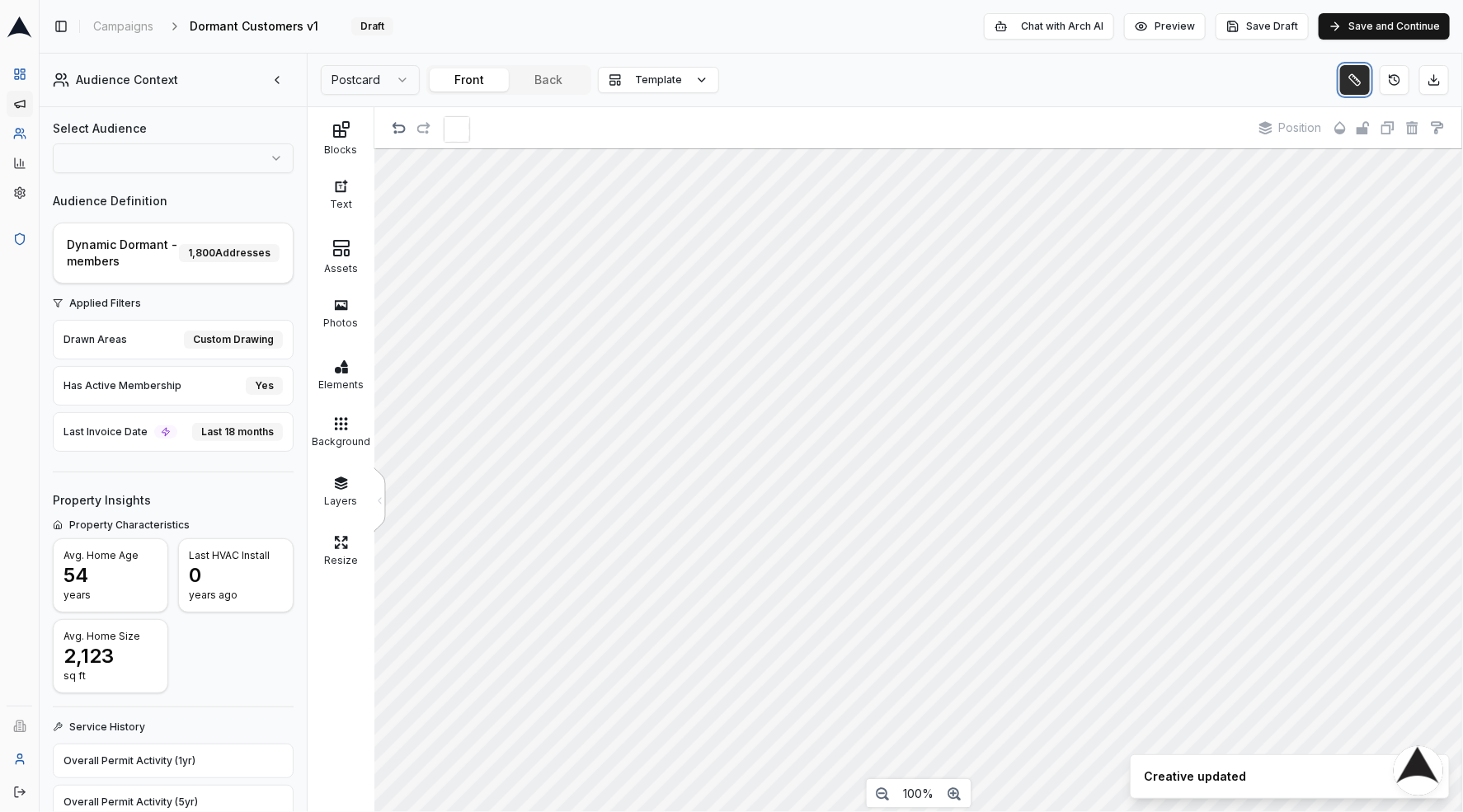 click at bounding box center (1355, 80) 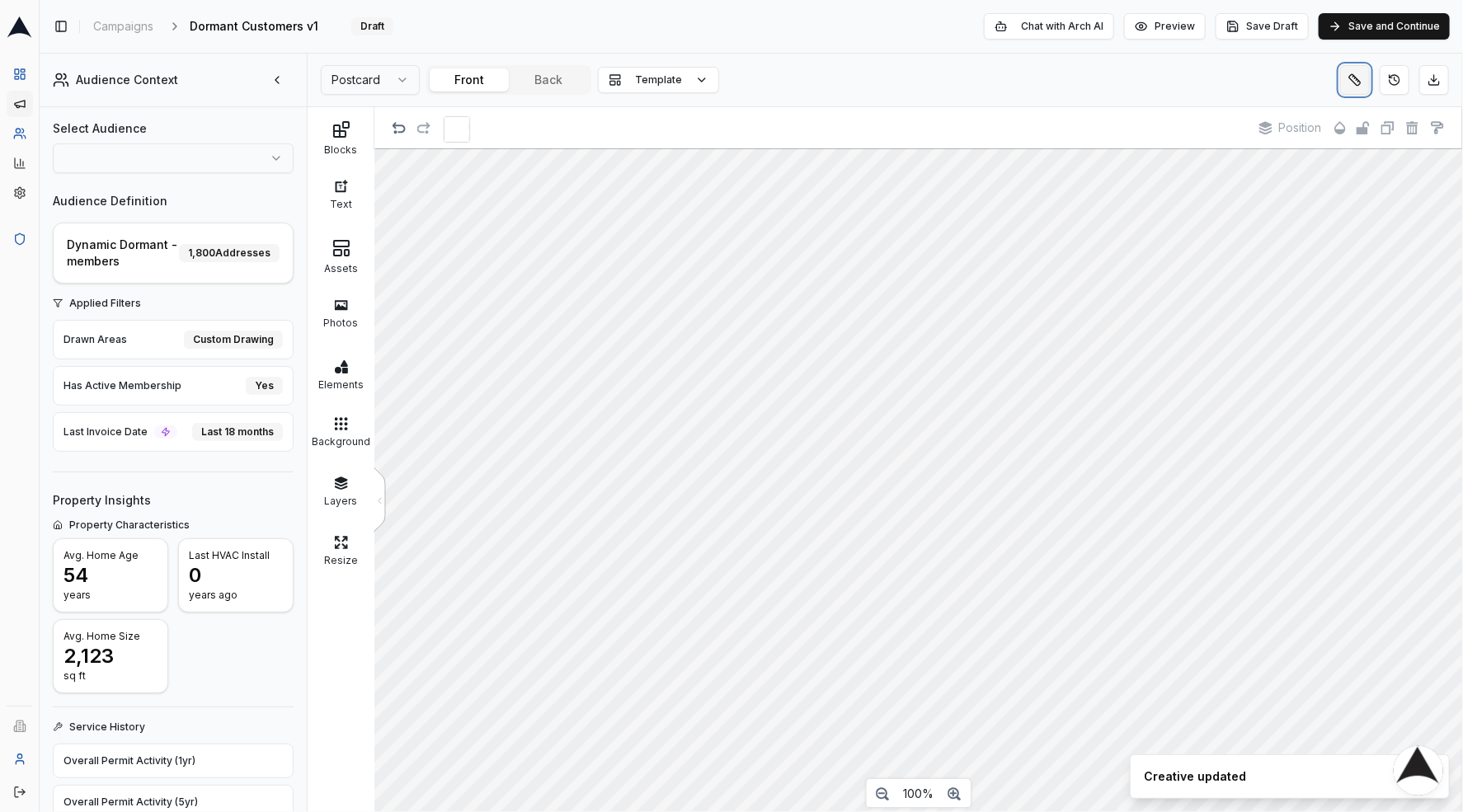 click at bounding box center [1355, 80] 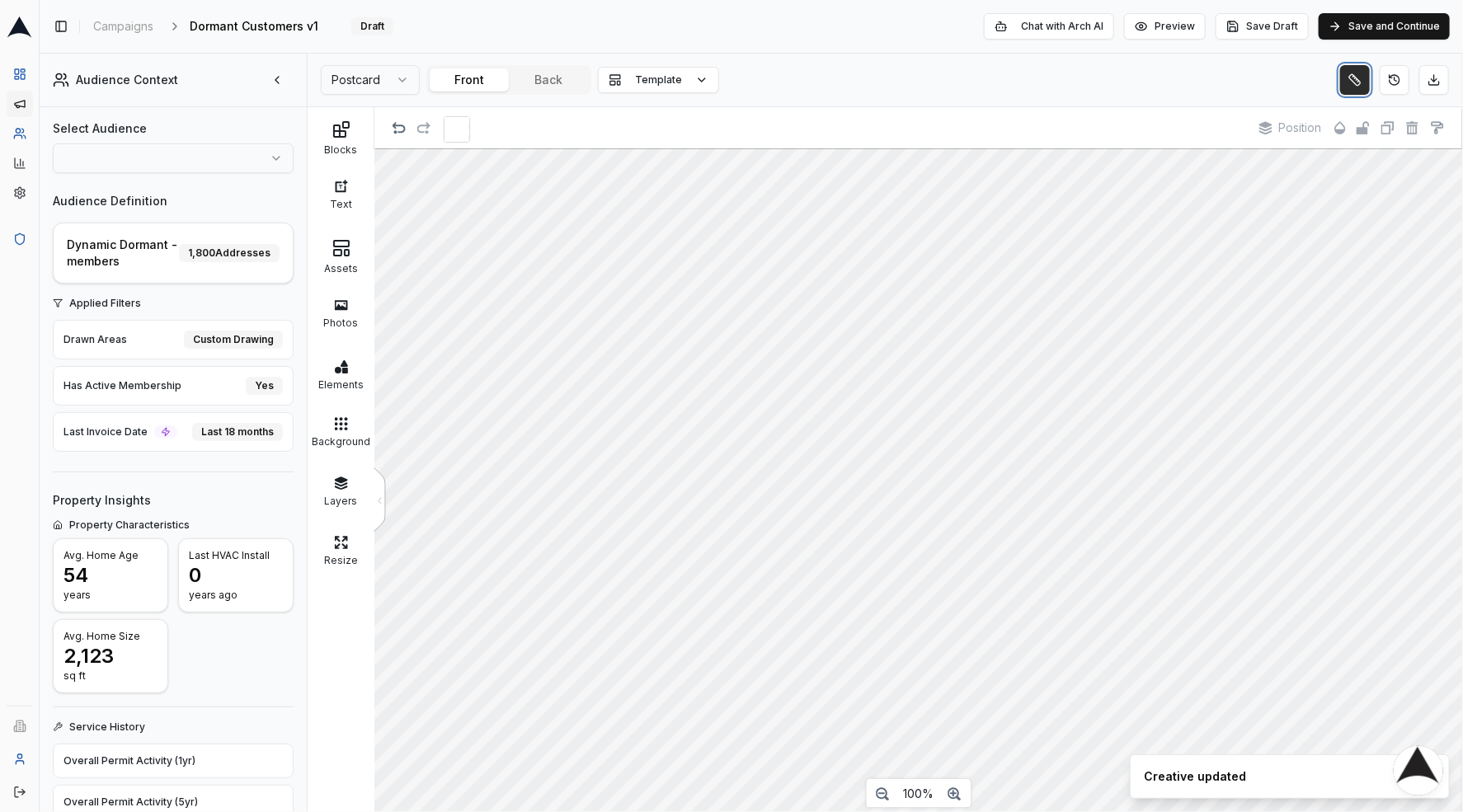 click at bounding box center (1355, 80) 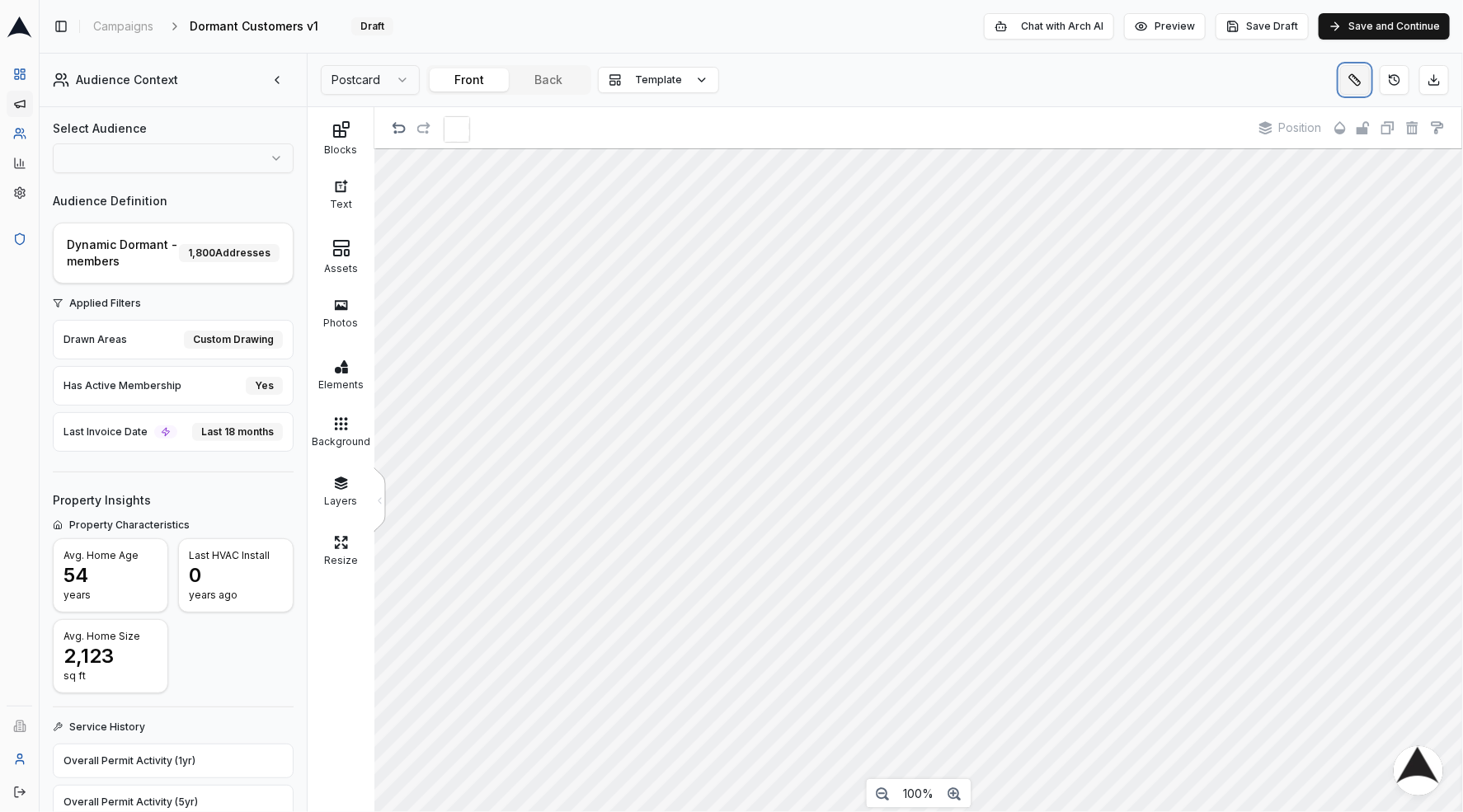 click at bounding box center (1355, 80) 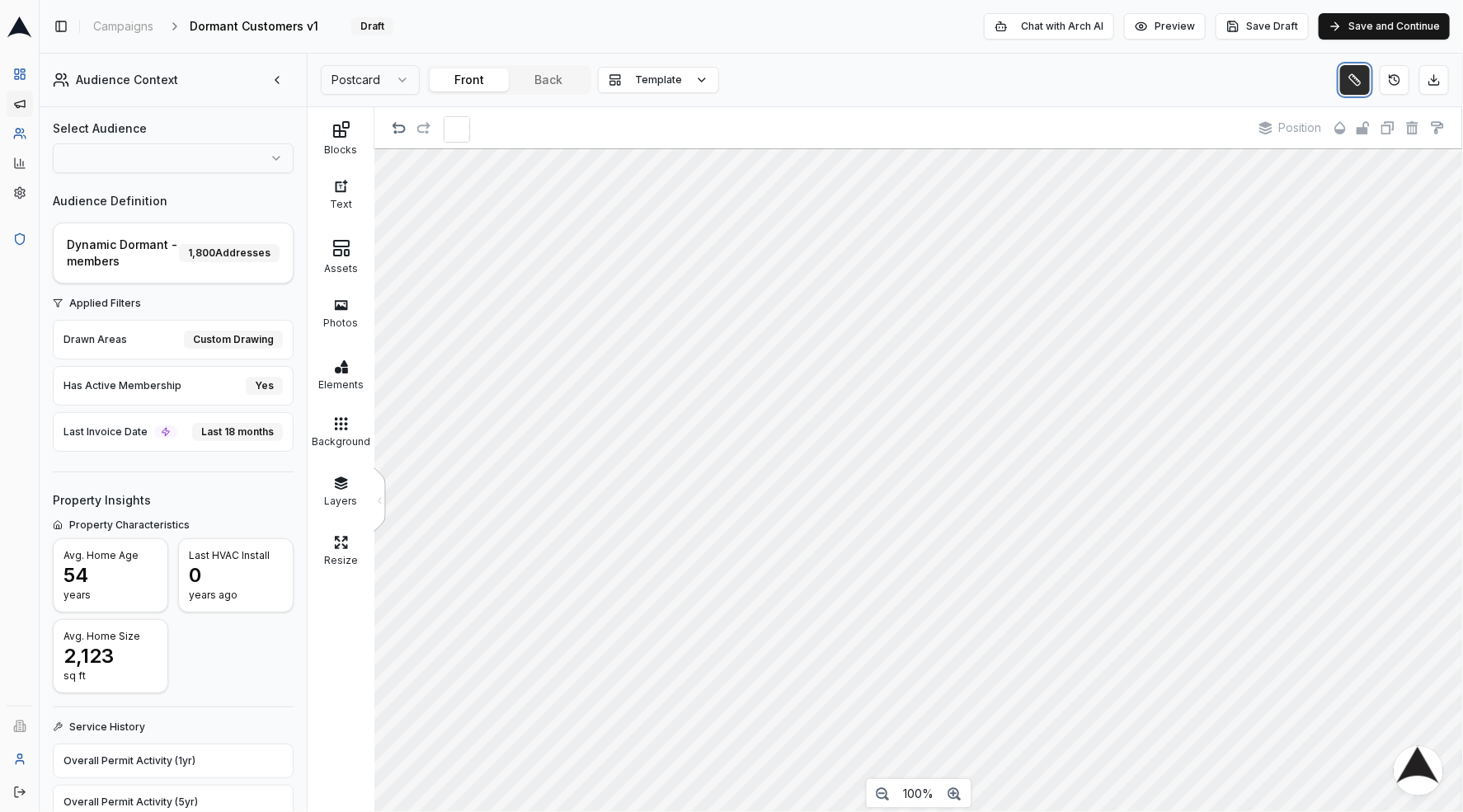 click at bounding box center (1355, 80) 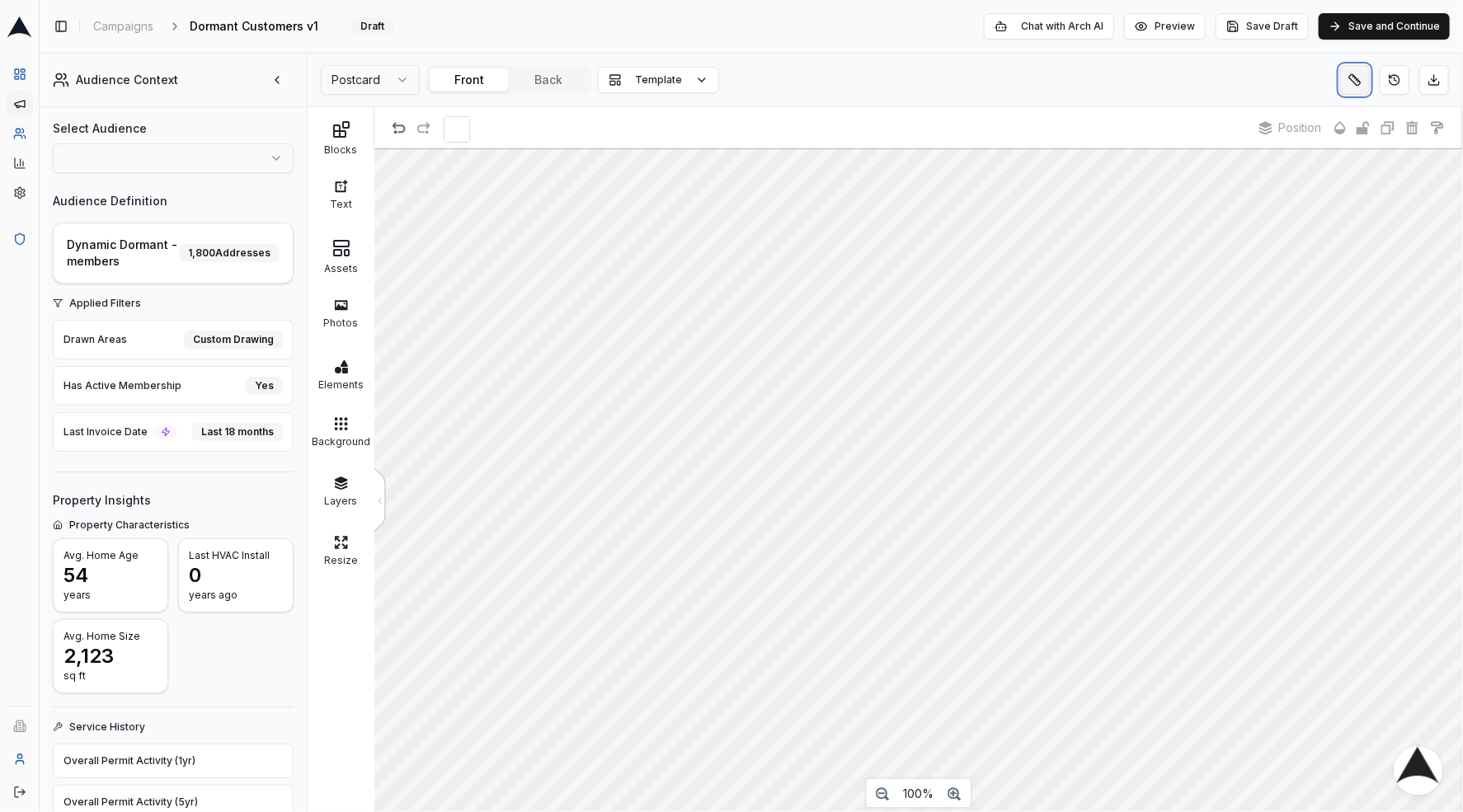 click at bounding box center [1355, 80] 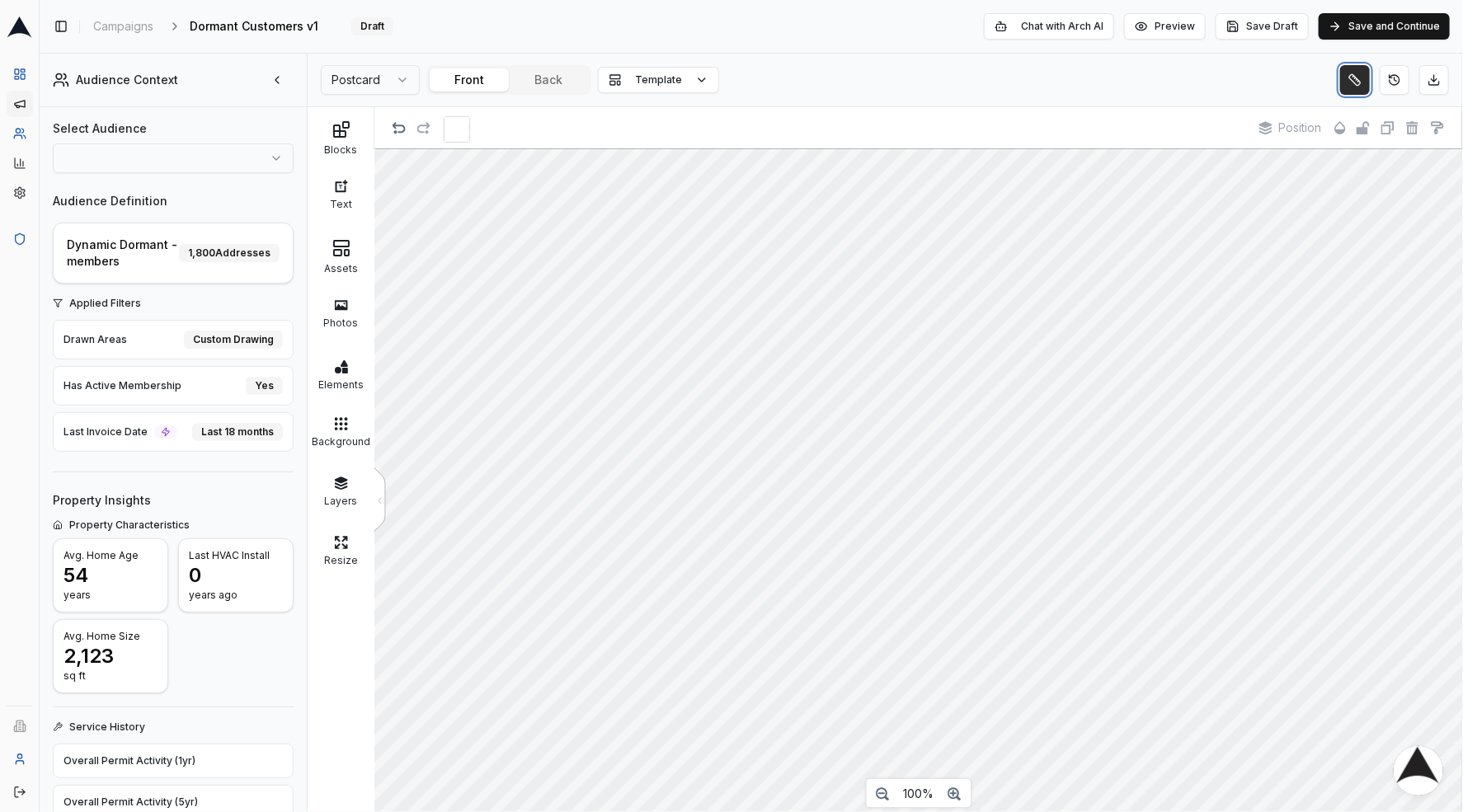 click at bounding box center (1355, 80) 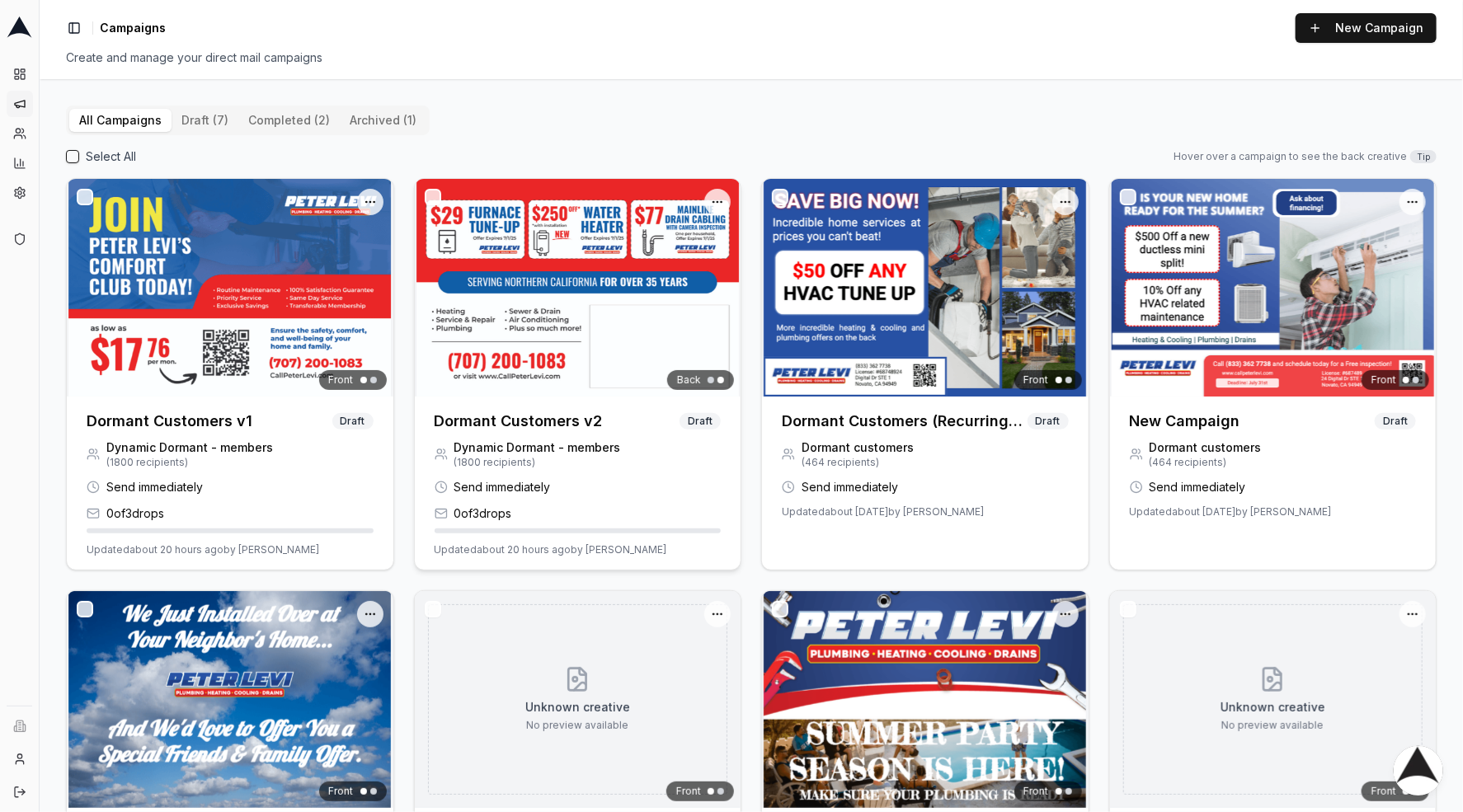 click at bounding box center (578, 288) 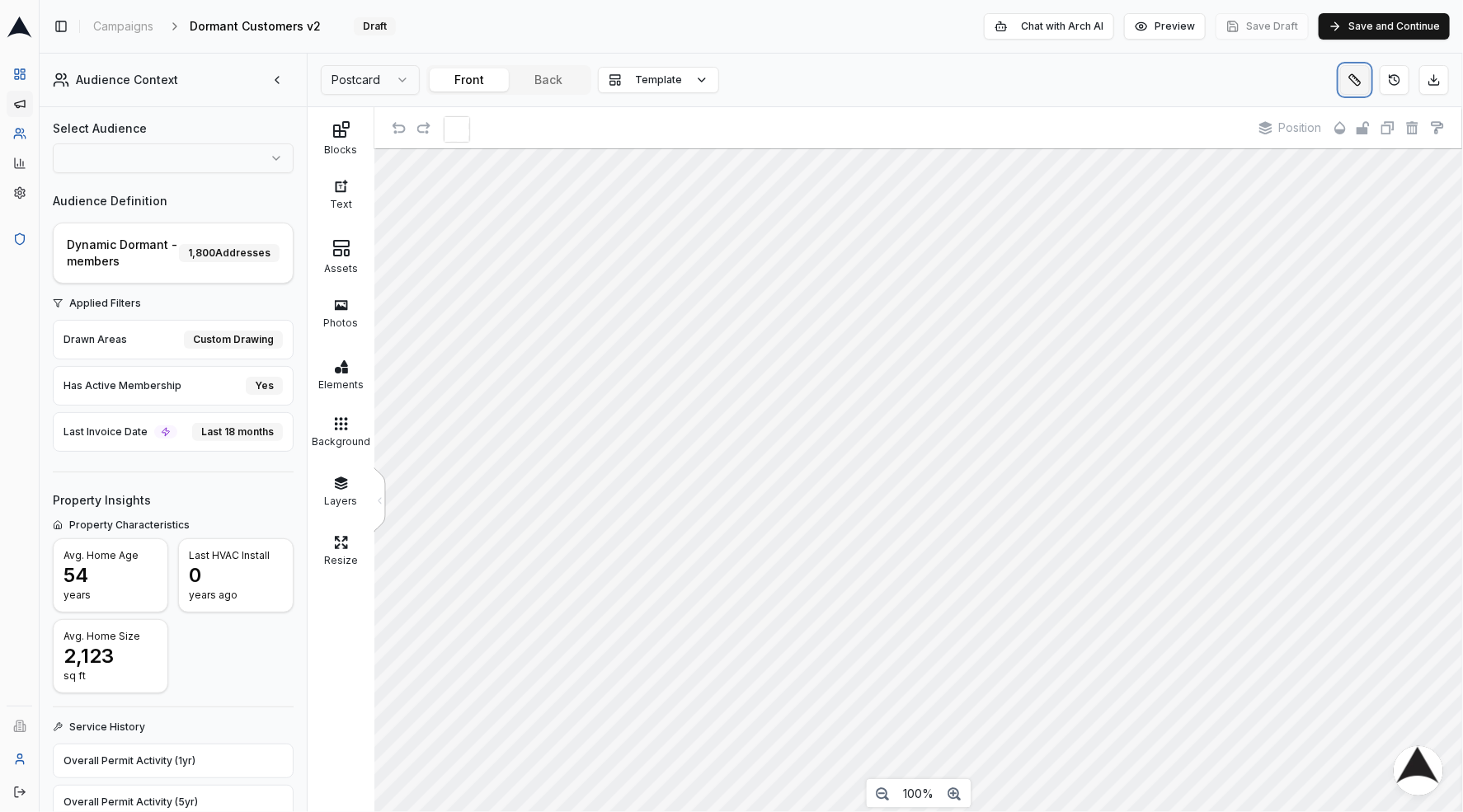 click at bounding box center (1355, 80) 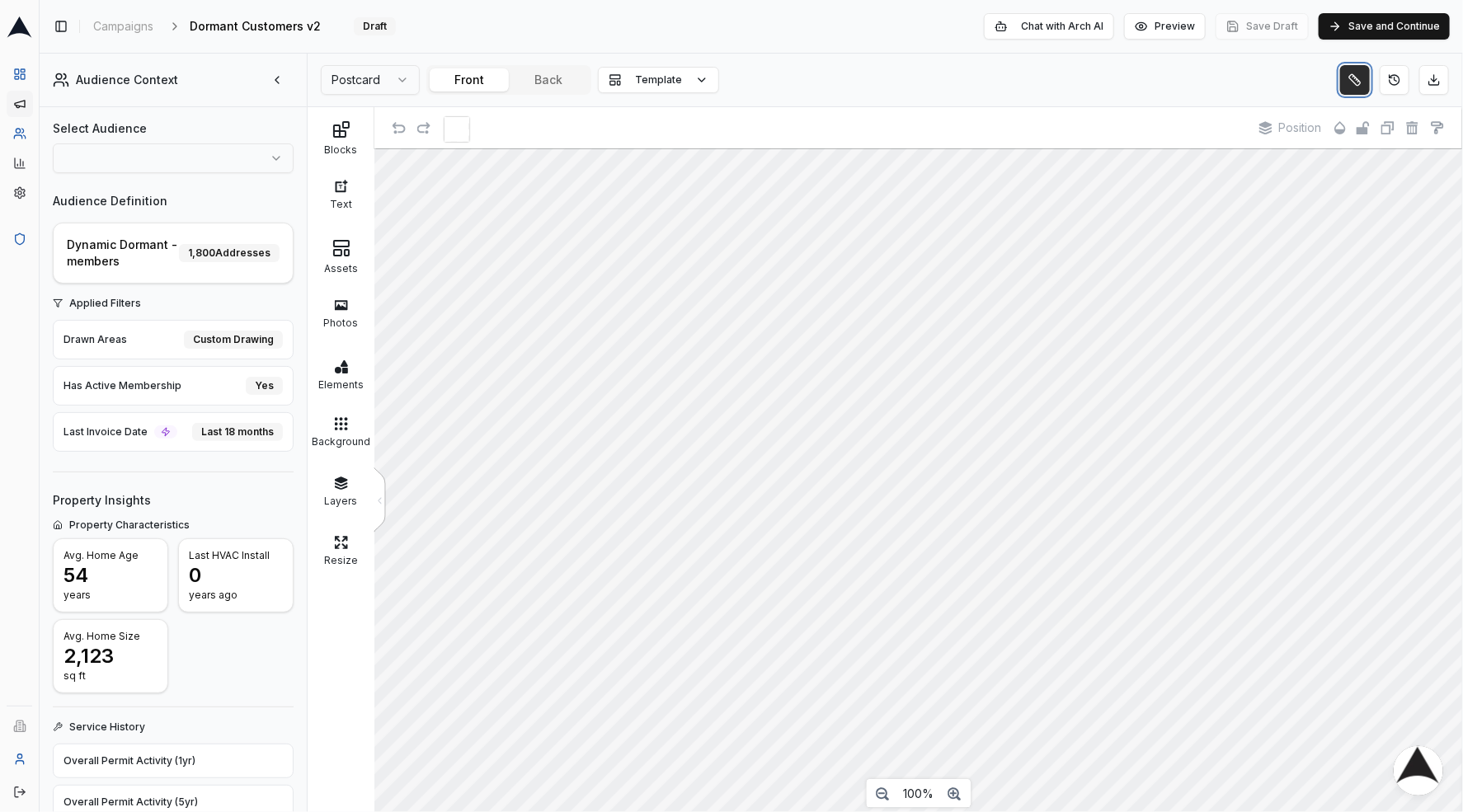 click at bounding box center [1355, 80] 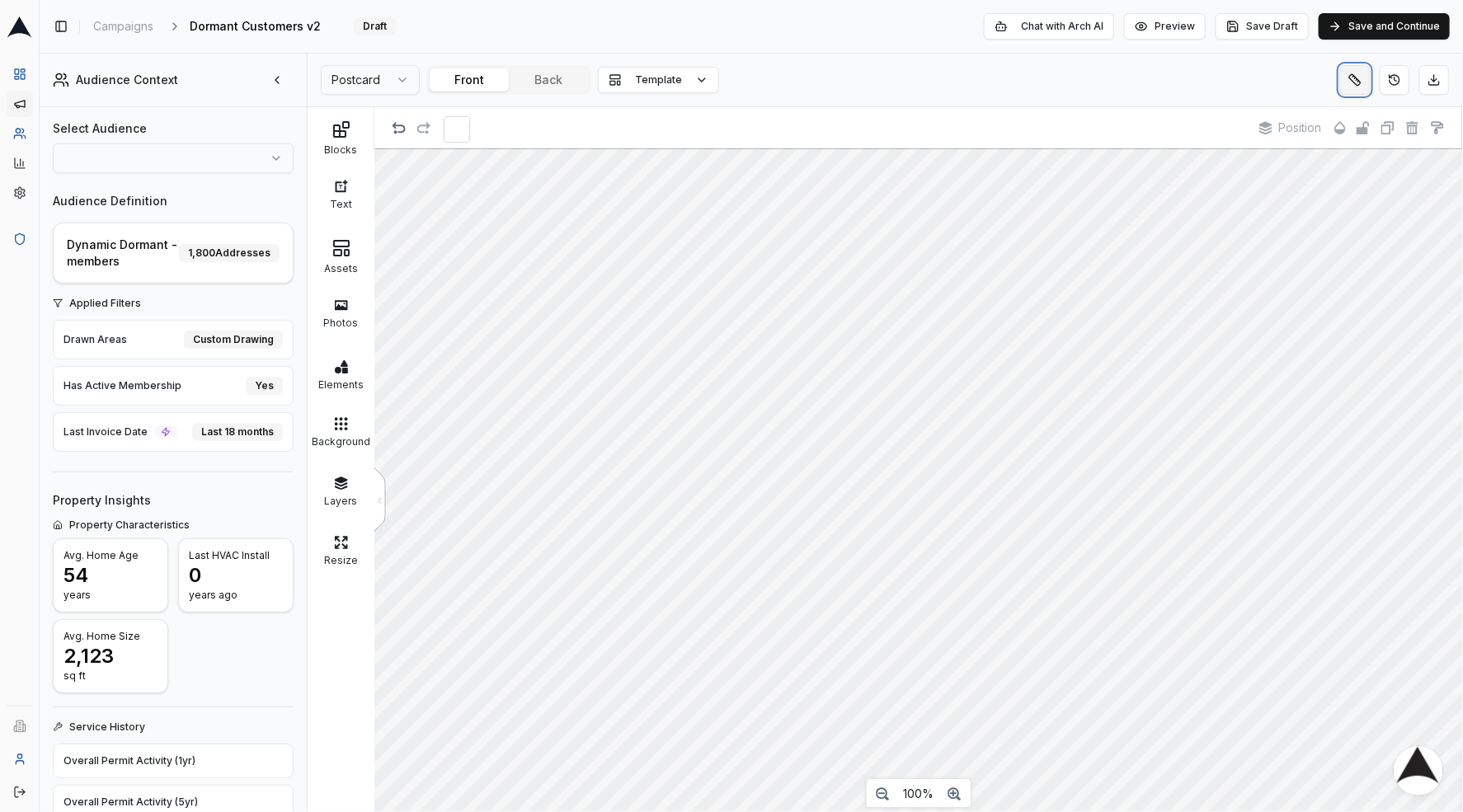 click at bounding box center [1355, 80] 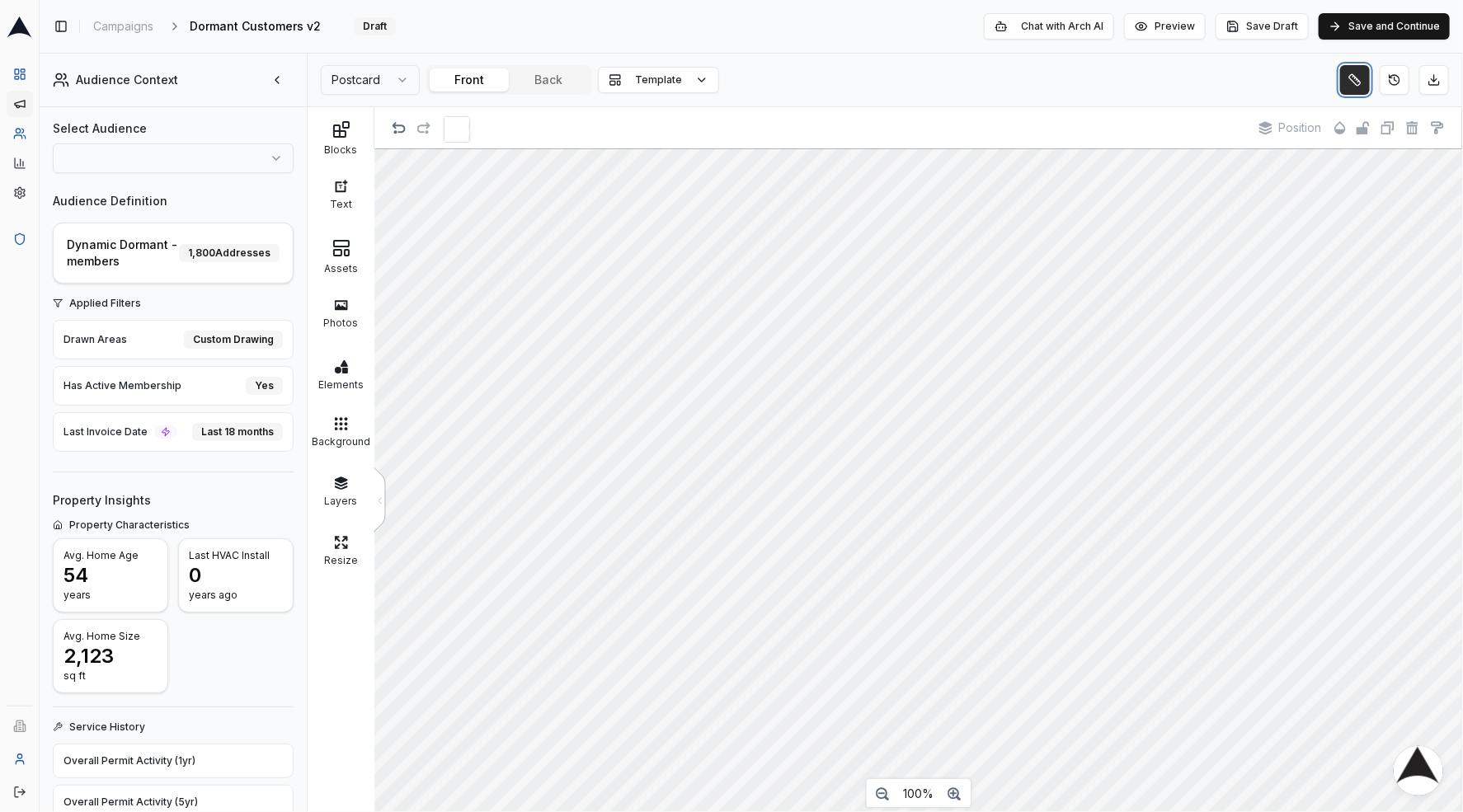 click at bounding box center [1355, 80] 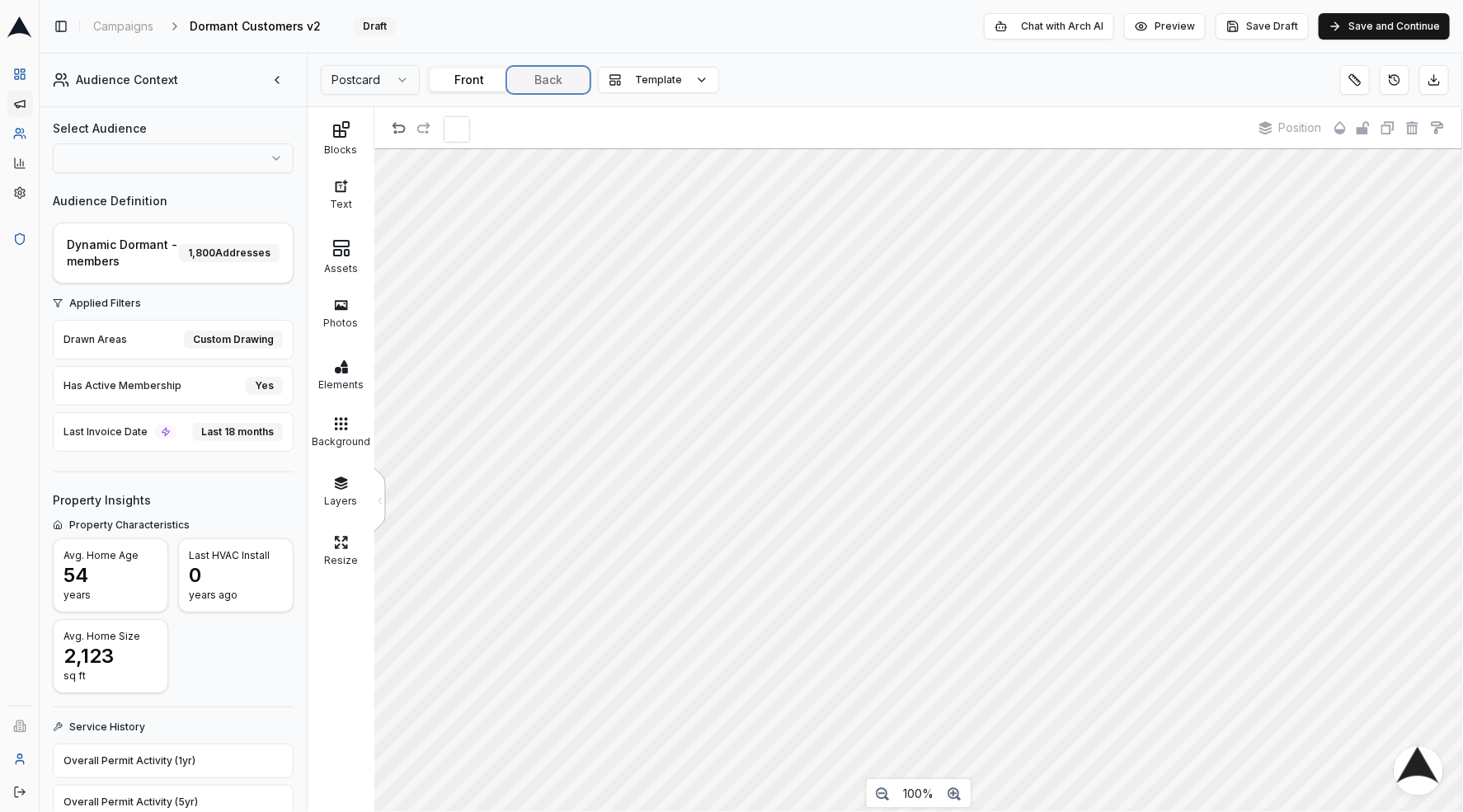 click on "Toggle Sidebar Campaigns Dormant Customers v2 Edit Draft Chat with Arch AI Preview Save Draft Save and Continue Audience Context Select Audience Audience Definition Dynamic Dormant - members 1,800  Addresses Applied Filters Drawn Areas Custom Drawing Has Active Membership Yes Last Invoice Date Last 18 months Property Insights Property Characteristics Avg. Home Age [DEMOGRAPHIC_DATA] years Last HVAC Install [DATE] Avg. Home Size 2,123 sq ft Service History Overall Permit Activity (1yr) Overall Permit Activity (5yr) HVAC Permit Holders w/ 1yr Activity HVAC Permit Holders w/ 5yr Activity Non-HVAC Permit Holders w/ 1yr Activity Non-HVAC Permit Holders w/ 5yr Activity Demographics & Property Value Avg. Income Range Avg. Property Value Postcard Front Back Template Blocks Text Assets Photos Elements Background Layers Resize < Position 100% Chat with Arch AI" at bounding box center [751, 406] 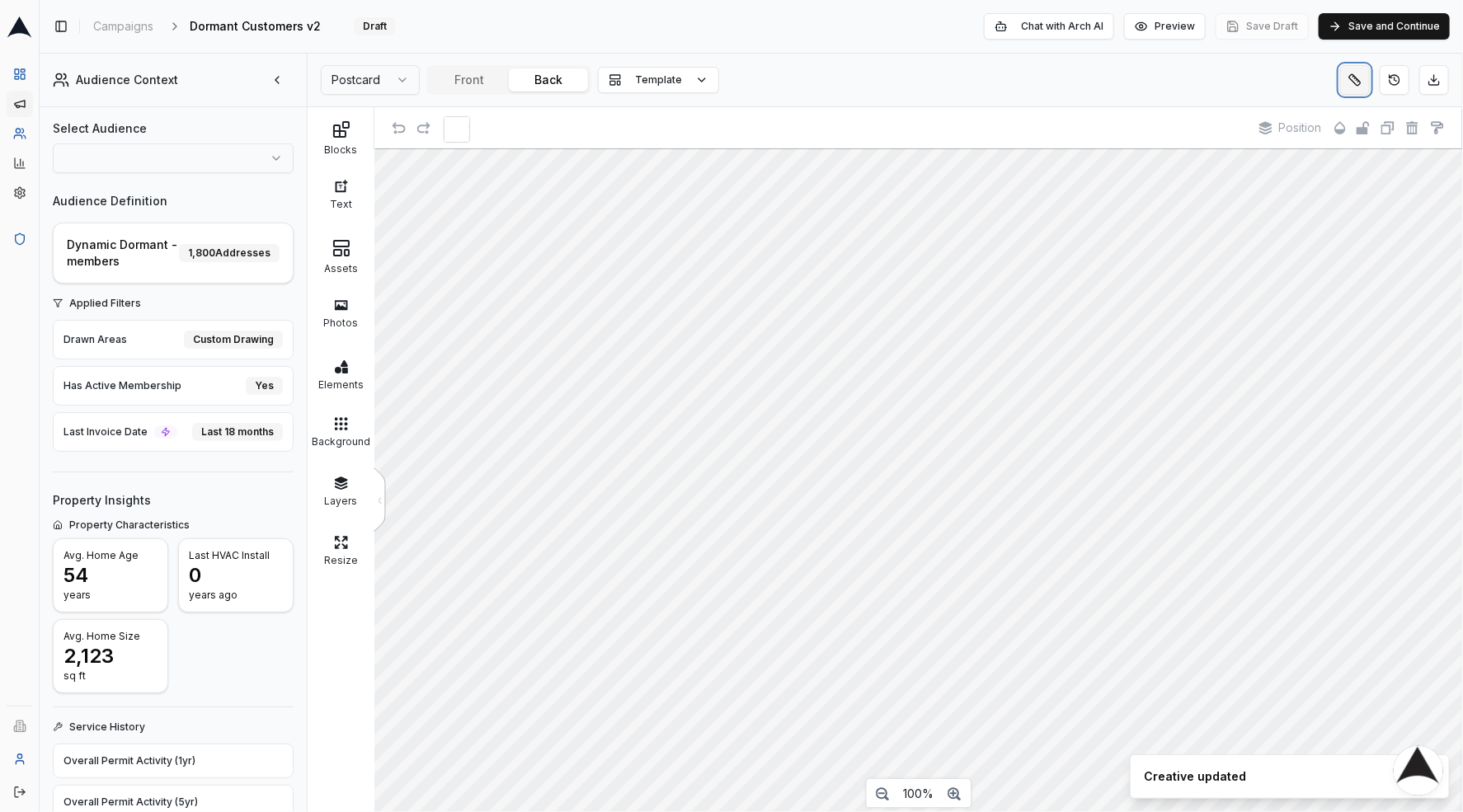click at bounding box center (1355, 80) 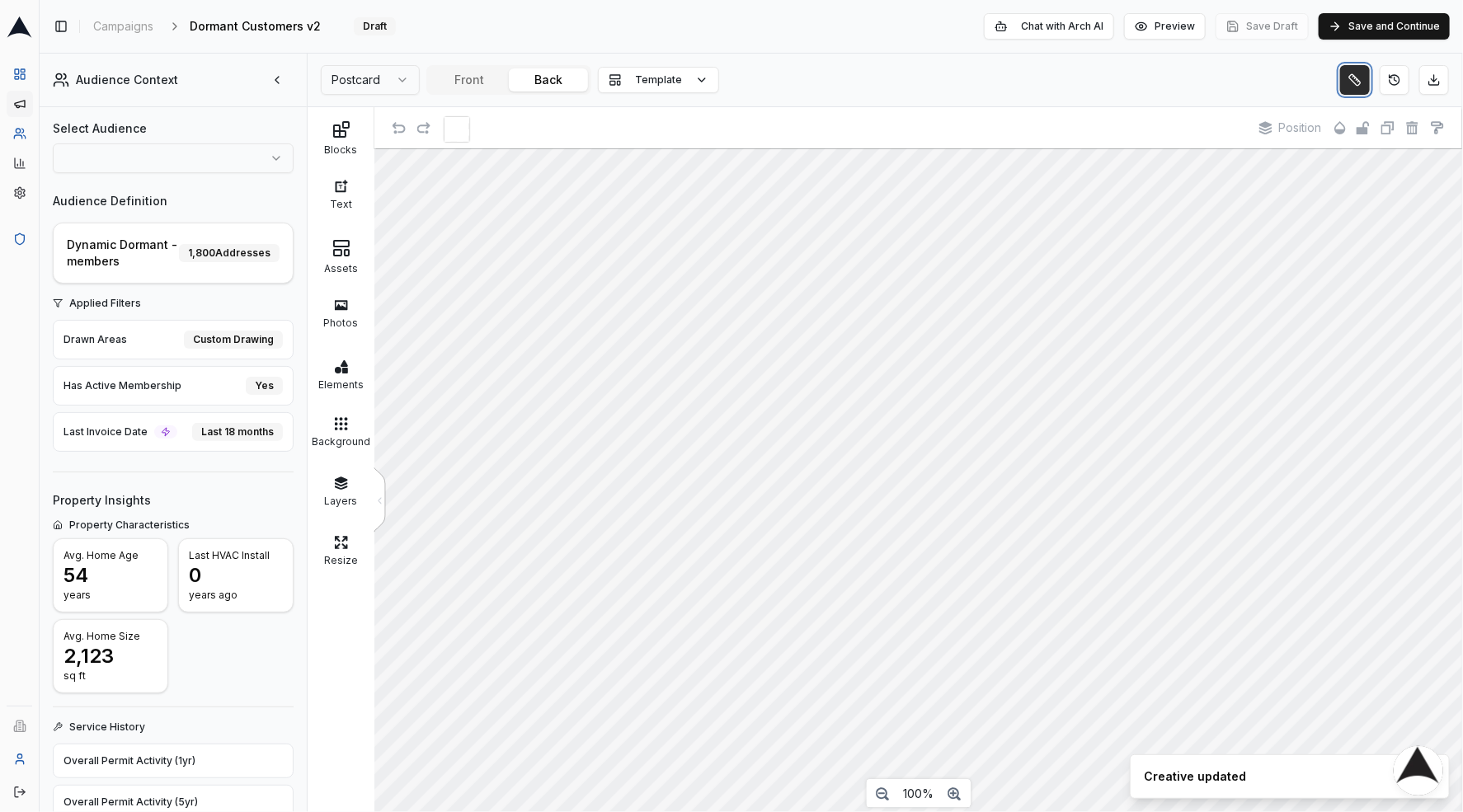 click at bounding box center [1355, 80] 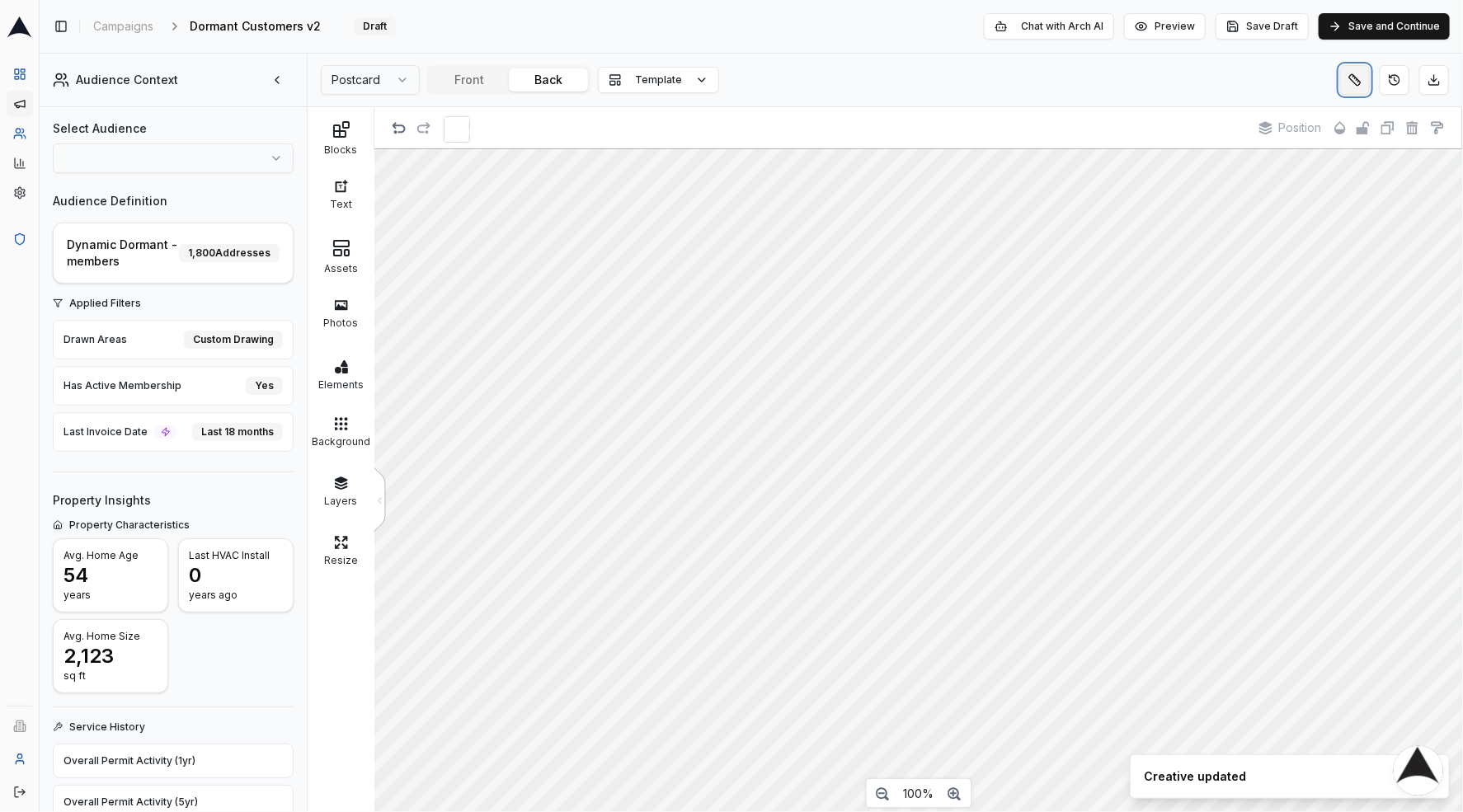click at bounding box center [1355, 80] 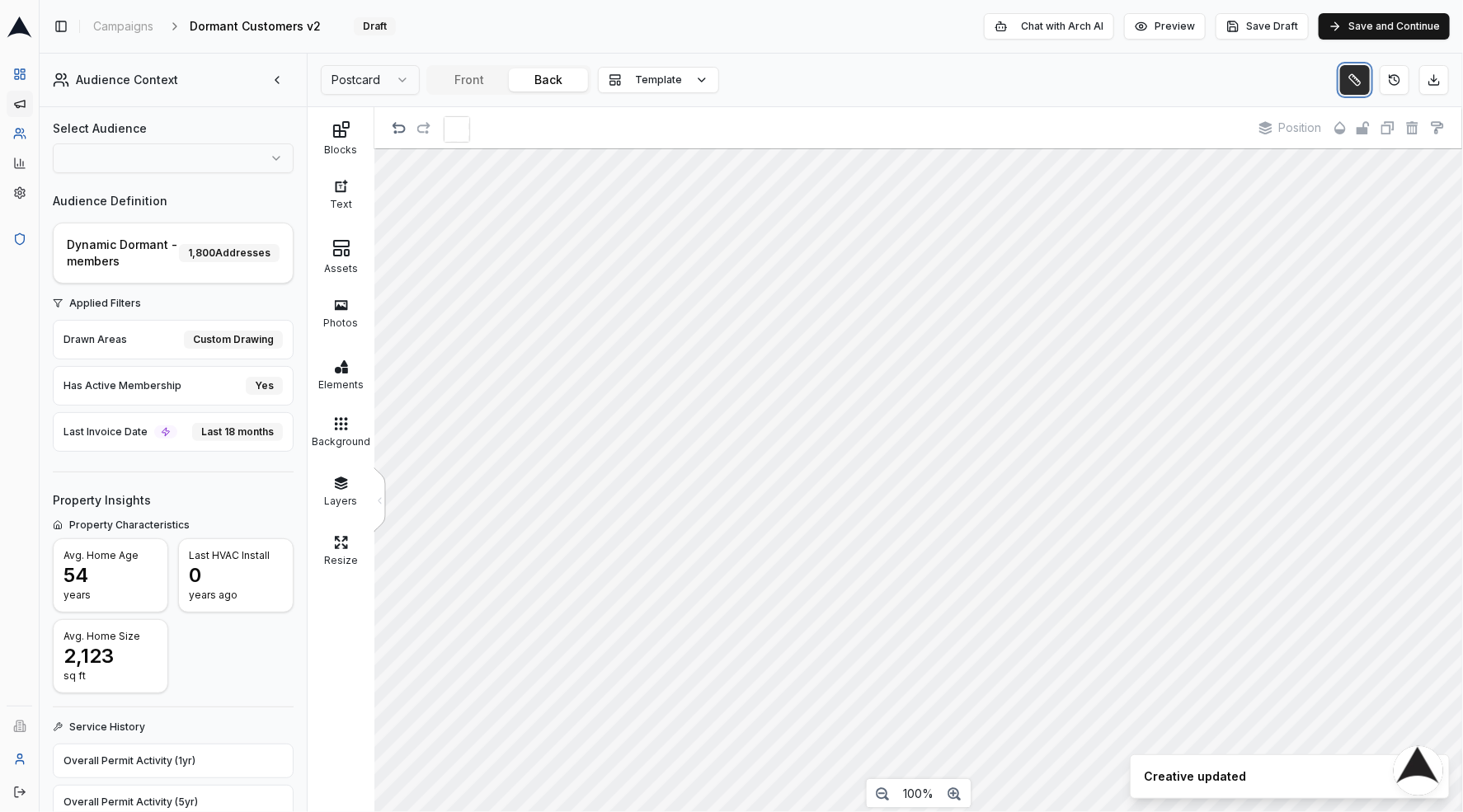 click at bounding box center (1355, 80) 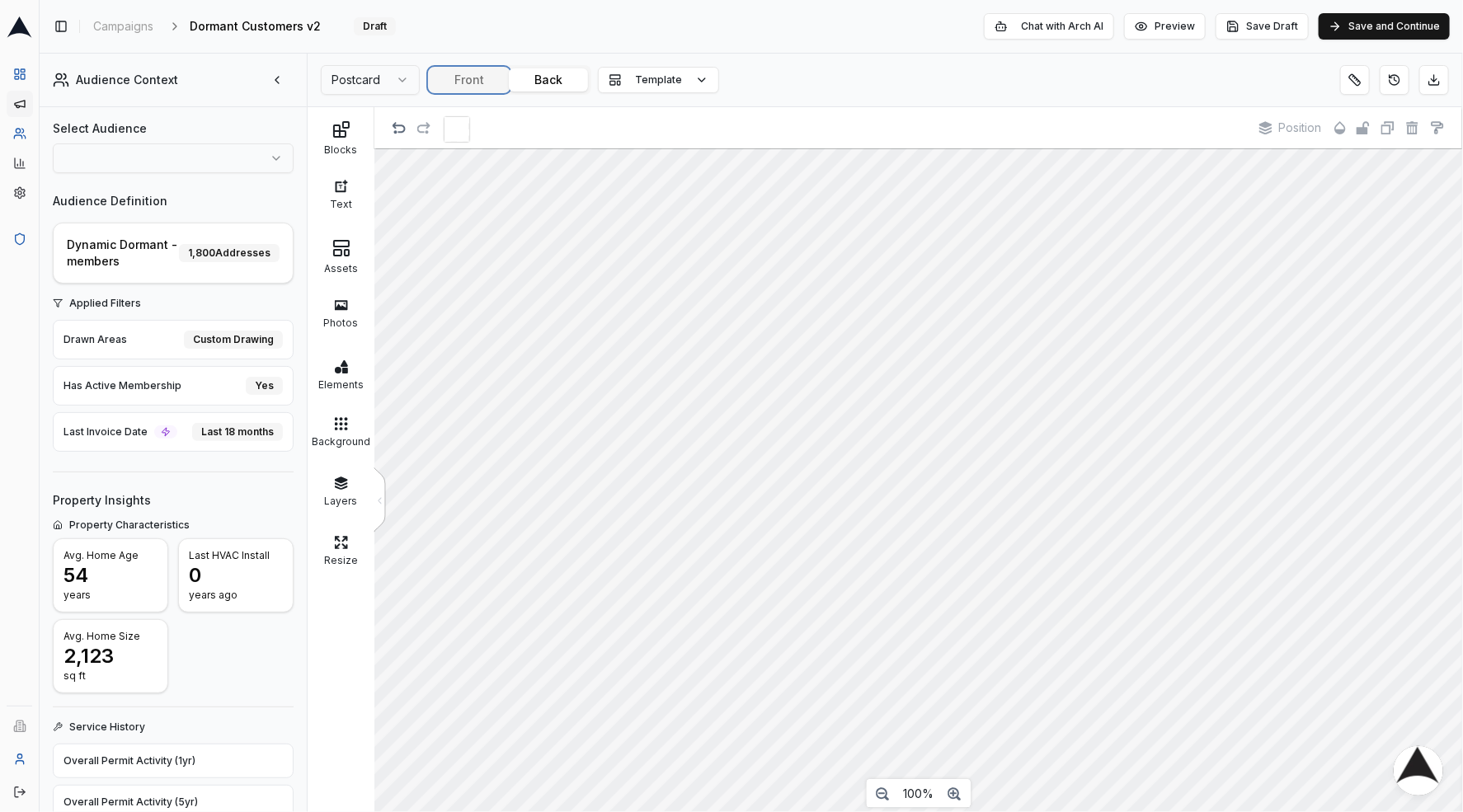 click on "Toggle Sidebar Campaigns Dormant Customers v2 Edit Draft Chat with Arch AI Preview Save Draft Save and Continue Audience Context Select Audience Audience Definition Dynamic Dormant - members 1,800  Addresses Applied Filters Drawn Areas Custom Drawing Has Active Membership Yes Last Invoice Date Last 18 months Property Insights Property Characteristics Avg. Home Age [DEMOGRAPHIC_DATA] years Last HVAC Install [DATE] Avg. Home Size 2,123 sq ft Service History Overall Permit Activity (1yr) Overall Permit Activity (5yr) HVAC Permit Holders w/ 1yr Activity HVAC Permit Holders w/ 5yr Activity Non-HVAC Permit Holders w/ 1yr Activity Non-HVAC Permit Holders w/ 5yr Activity Demographics & Property Value Avg. Income Range Avg. Property Value Postcard Front Back Template Blocks Text Assets Photos Elements Background Layers Resize < Position 100% Chat with Arch AI" at bounding box center [751, 406] 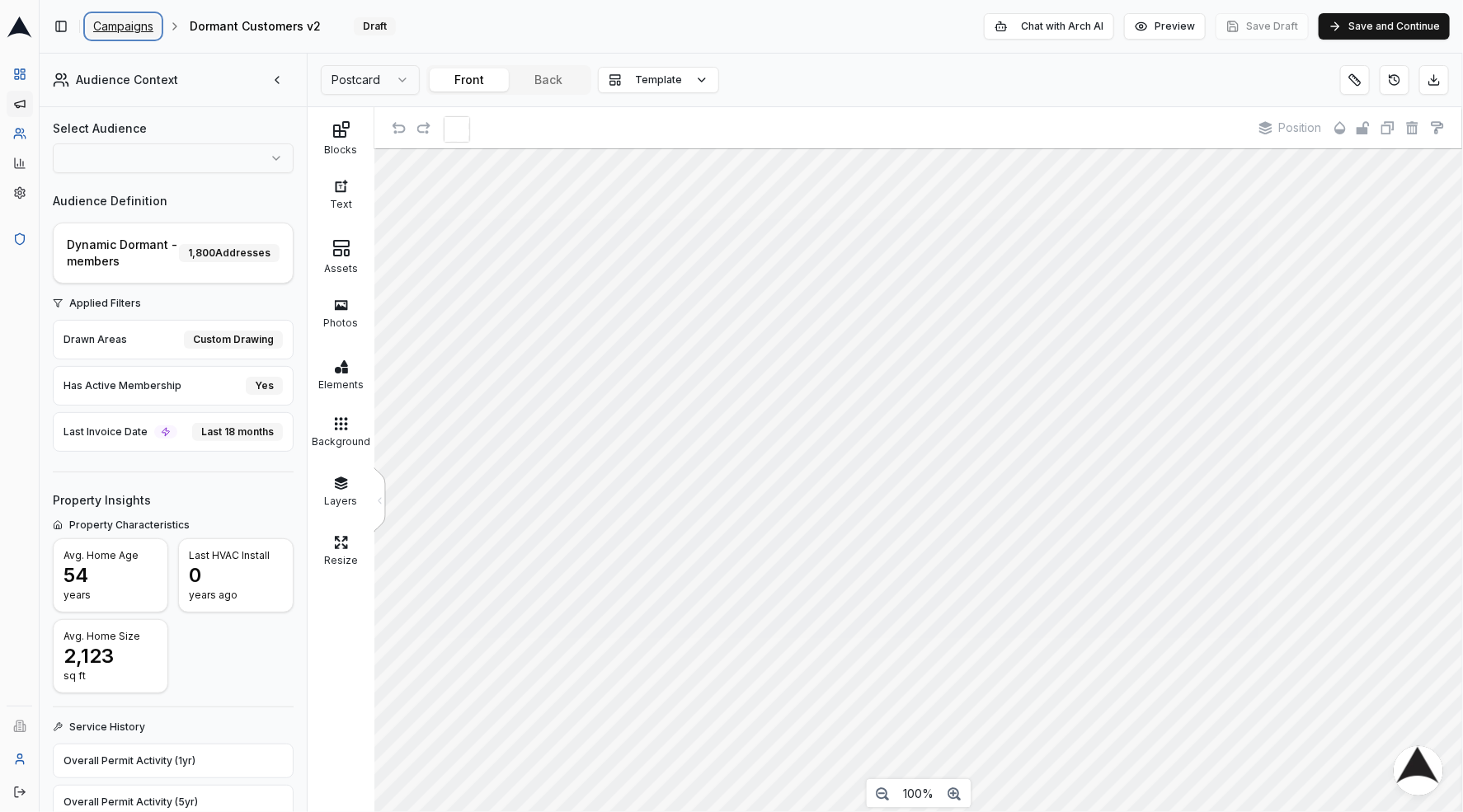 click on "Campaigns" at bounding box center (123, 26) 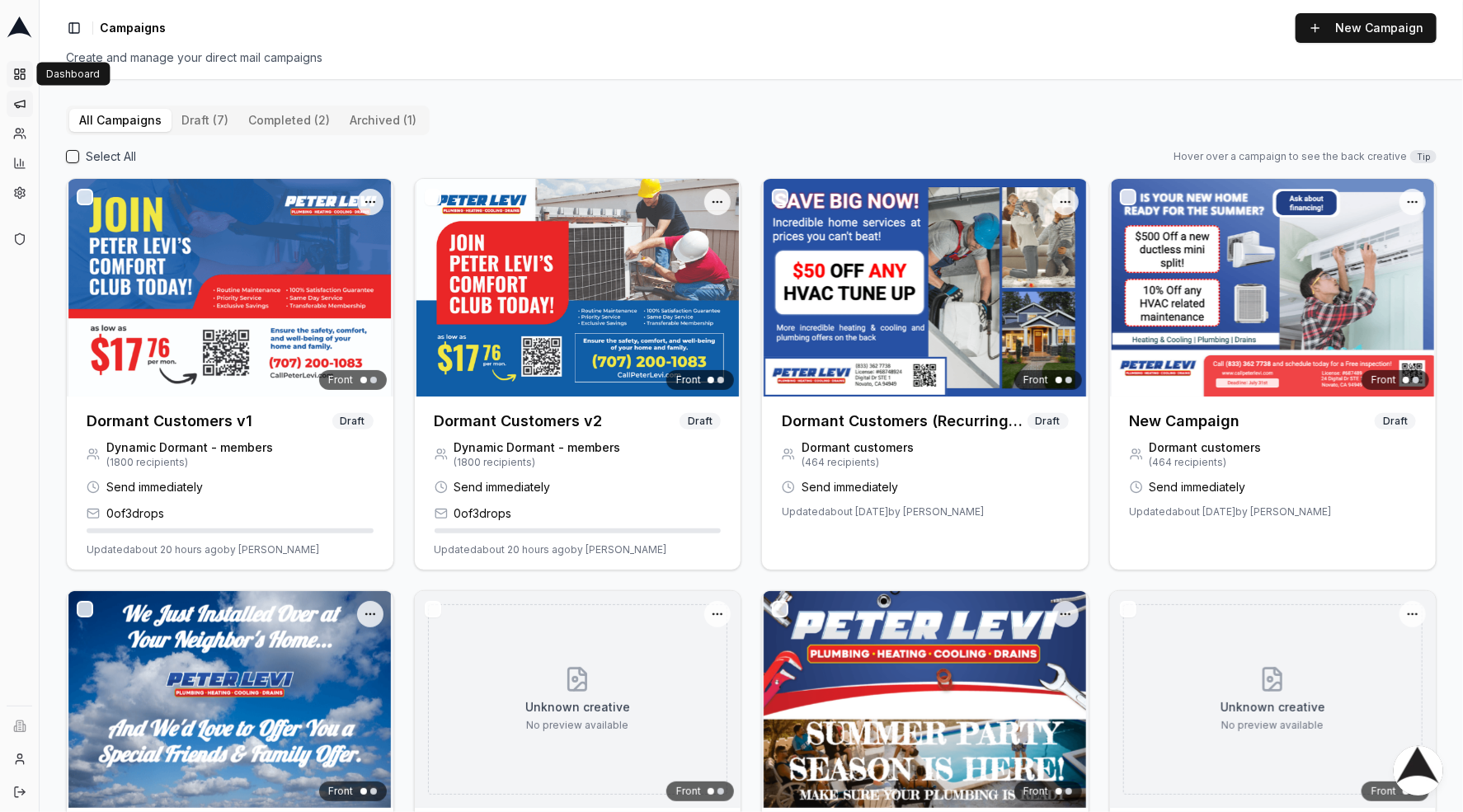 click on "Dashboard" at bounding box center [20, 74] 